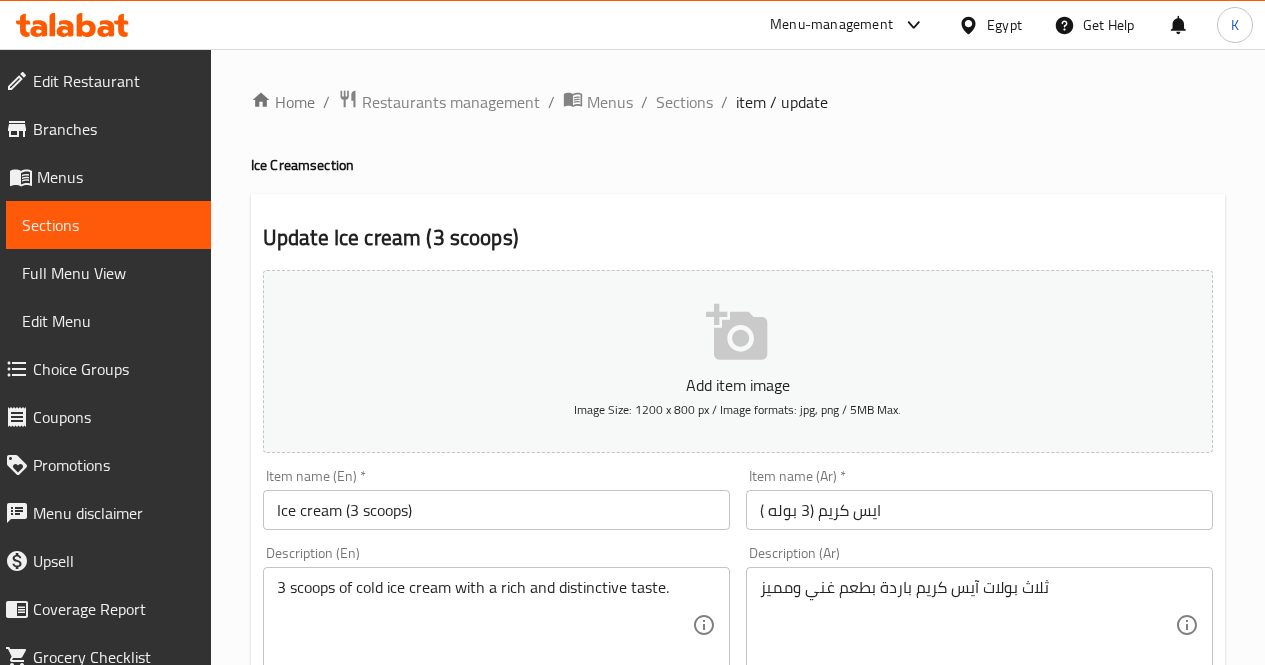 scroll, scrollTop: 0, scrollLeft: 0, axis: both 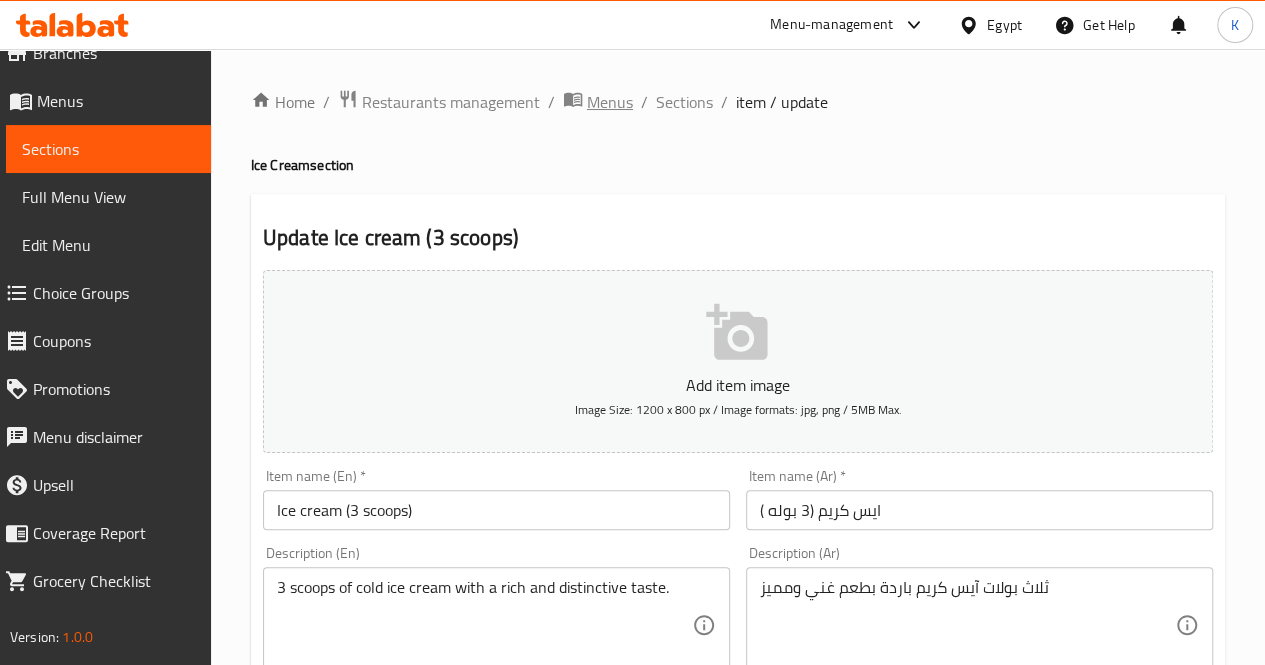 click on "Menus" at bounding box center (610, 102) 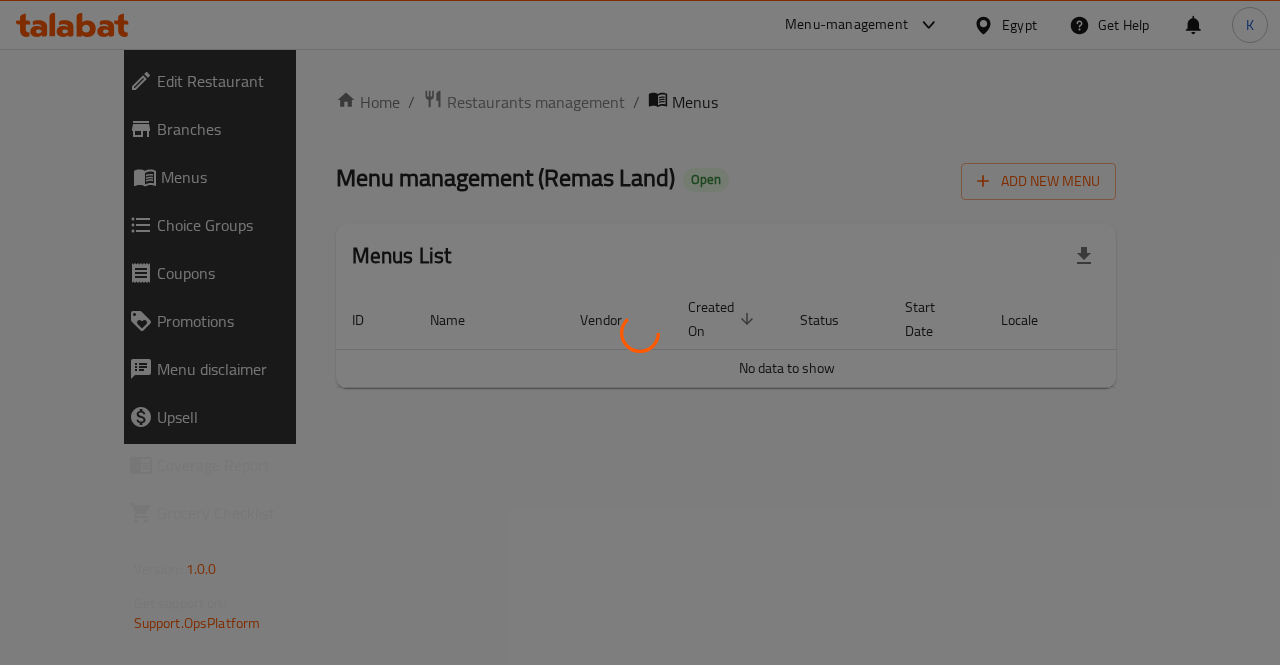 scroll, scrollTop: 0, scrollLeft: 0, axis: both 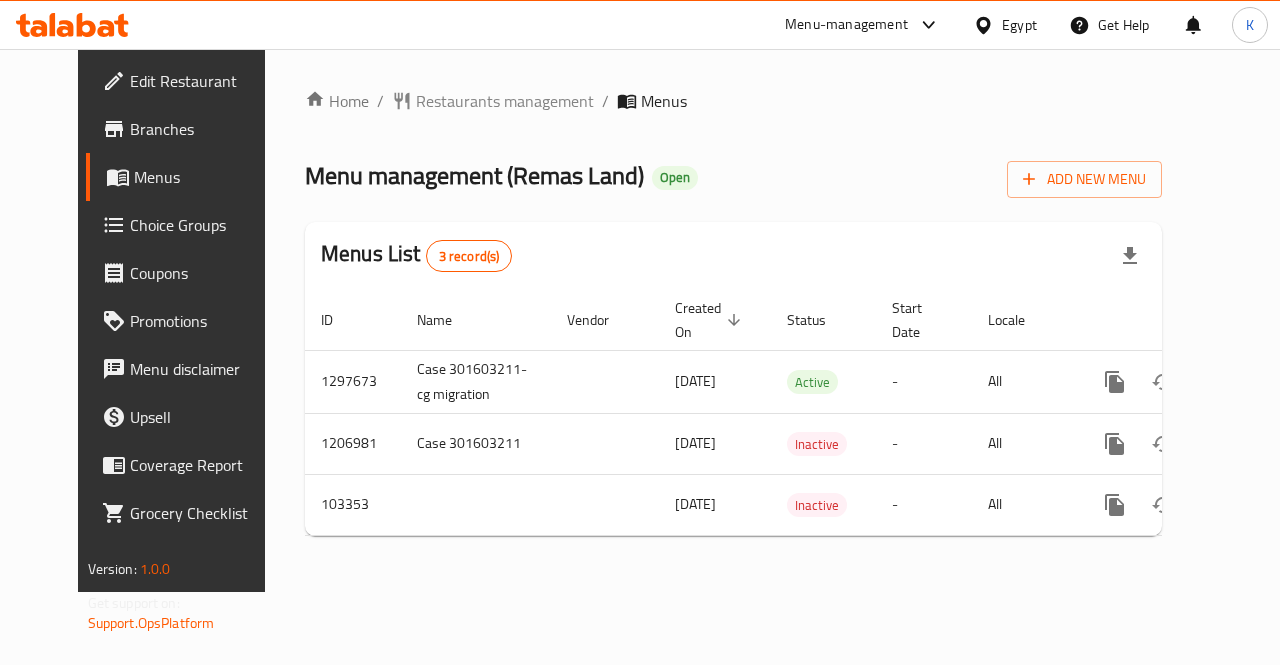 click on "Menus" at bounding box center [205, 177] 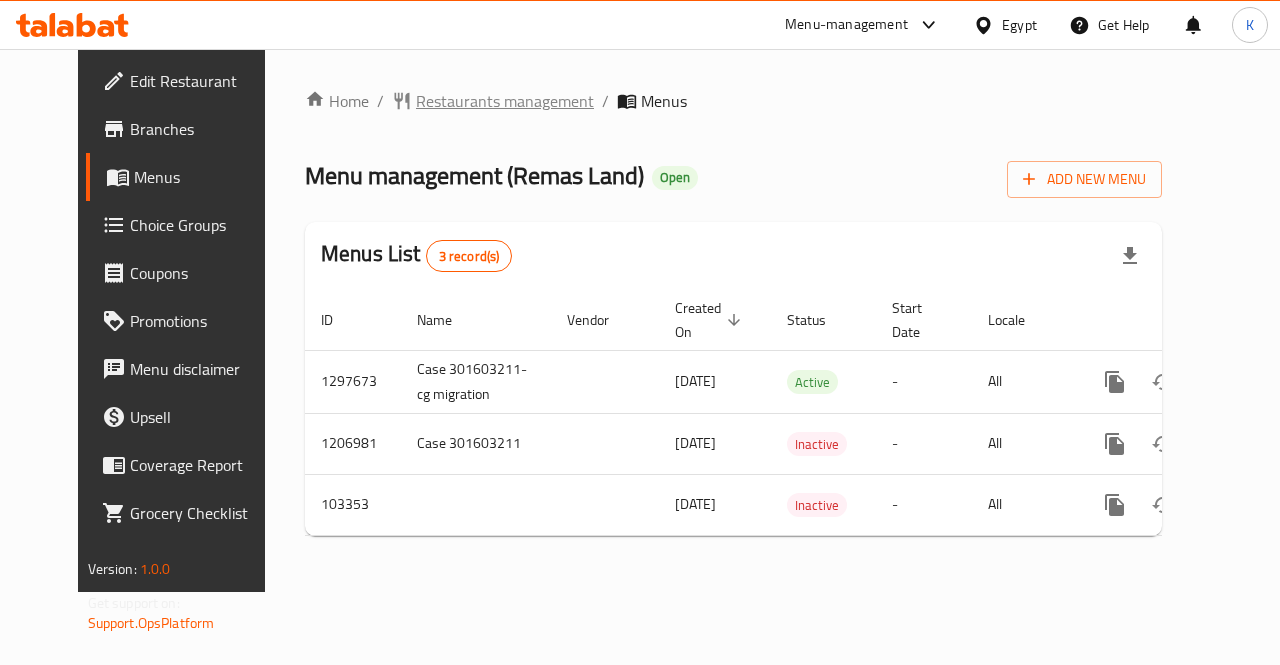 click on "Restaurants management" at bounding box center (505, 101) 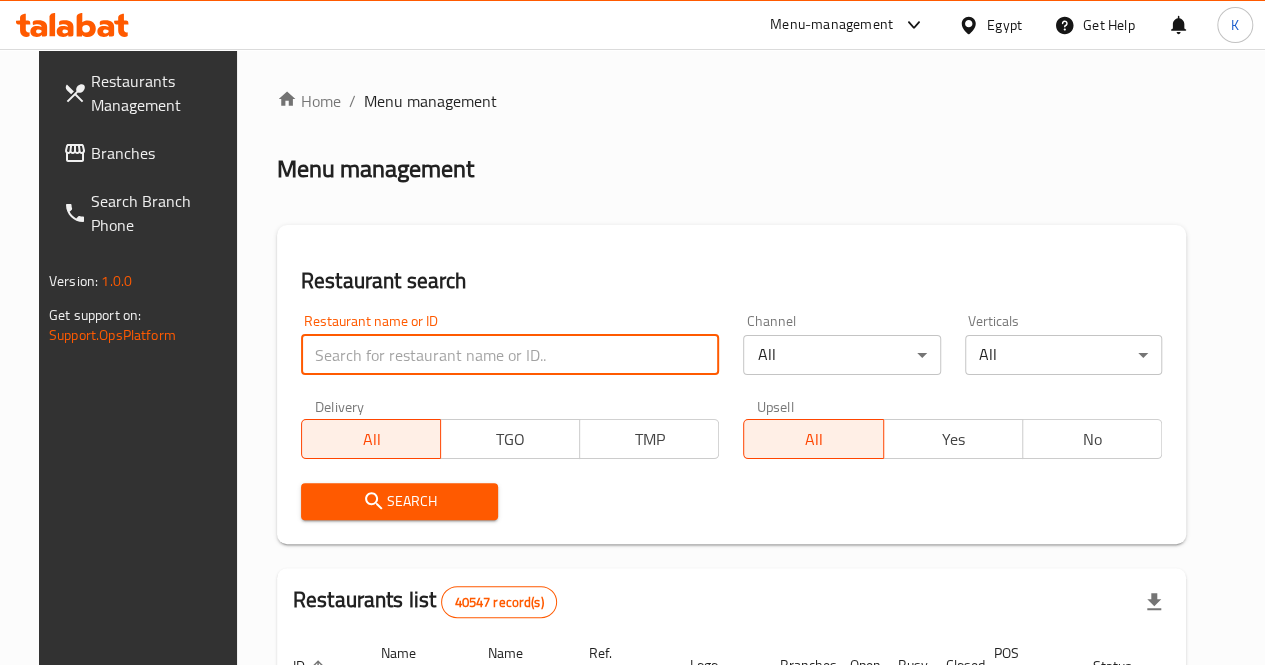 click at bounding box center (510, 355) 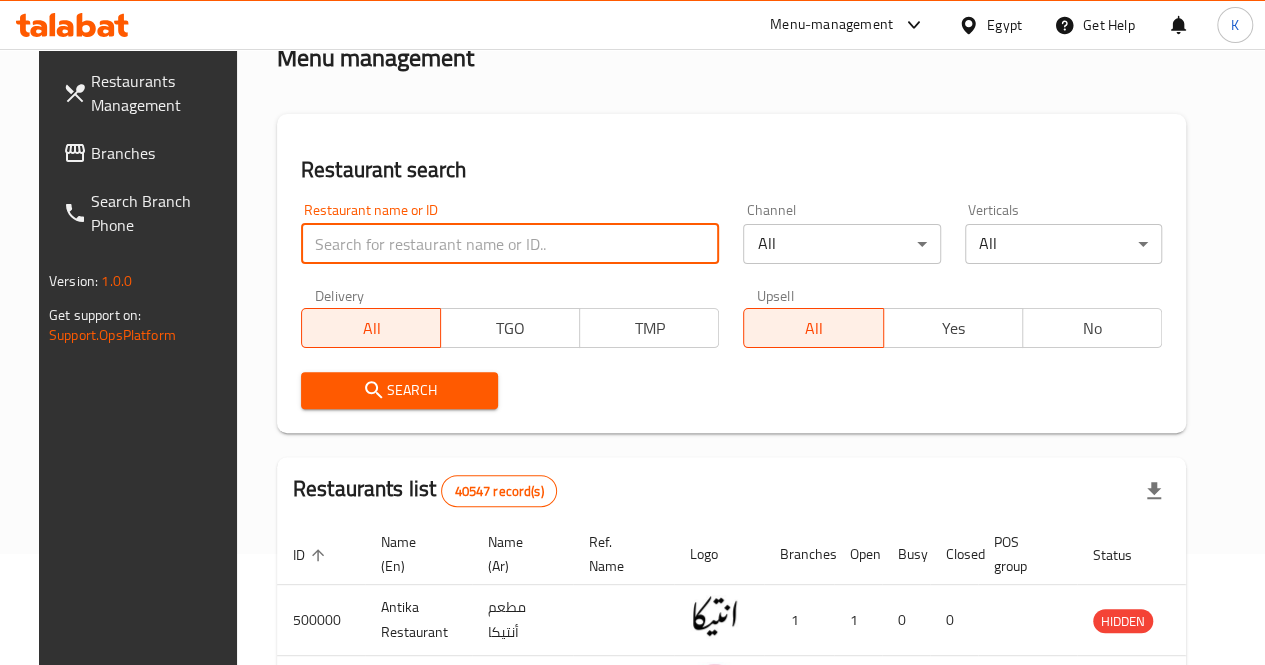 scroll, scrollTop: 0, scrollLeft: 0, axis: both 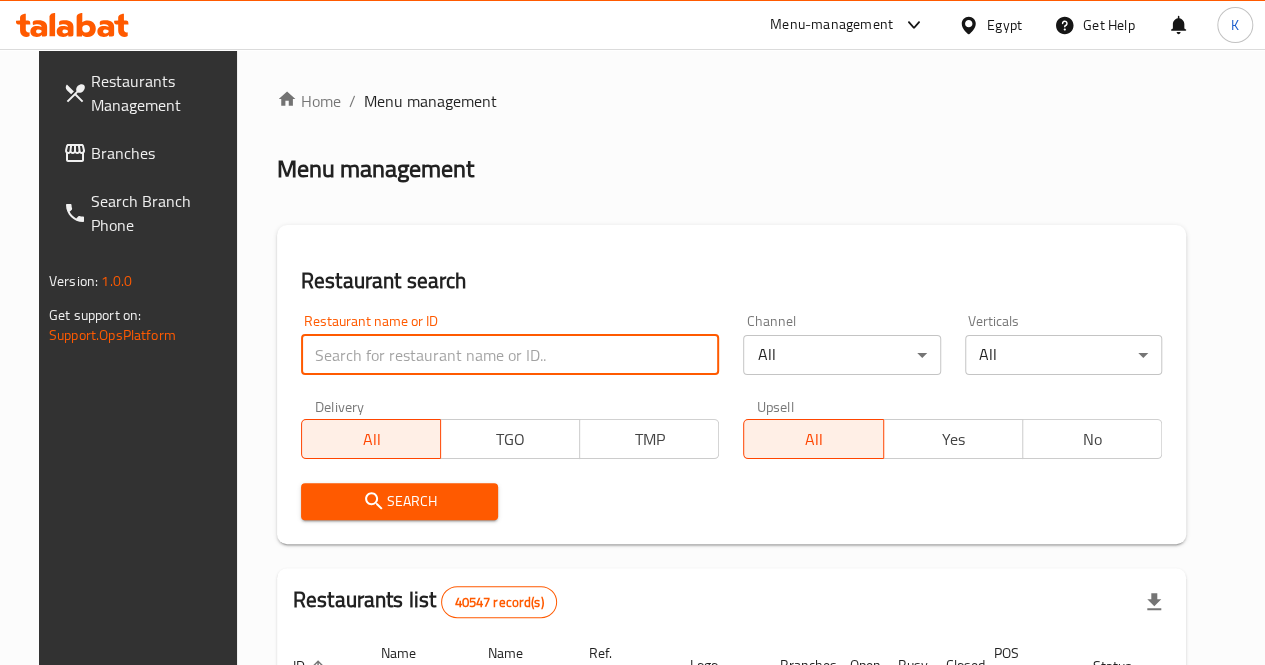 click at bounding box center (510, 355) 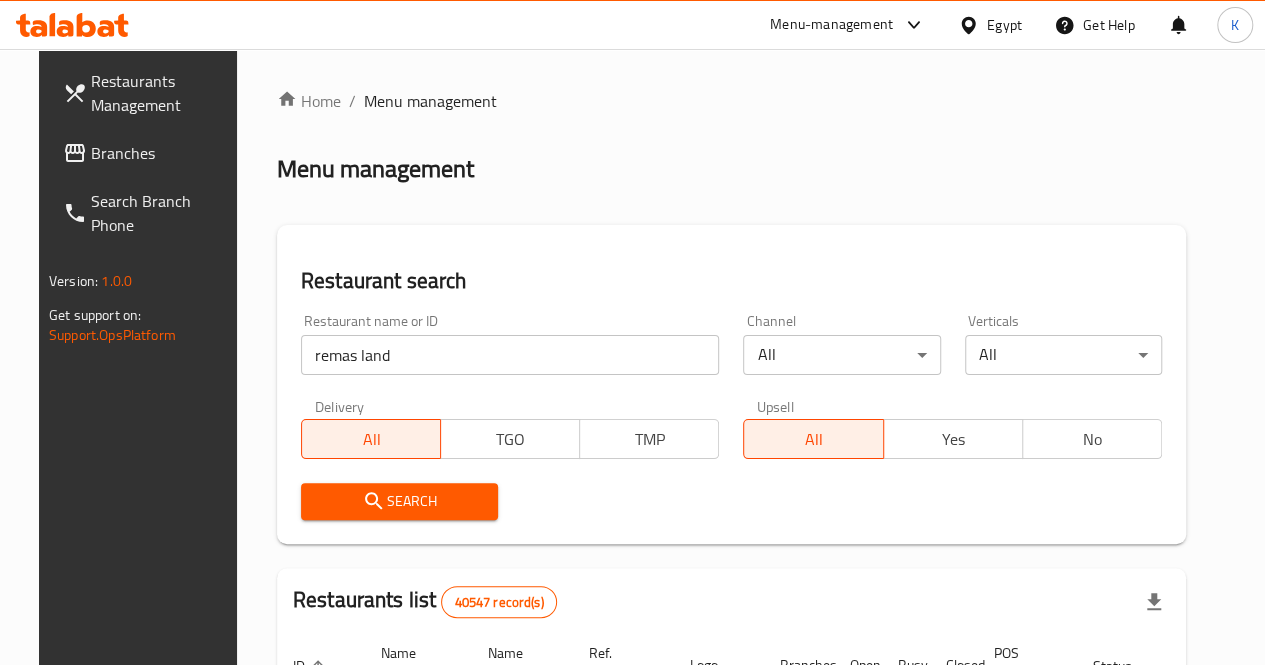 click on "Search" at bounding box center [399, 501] 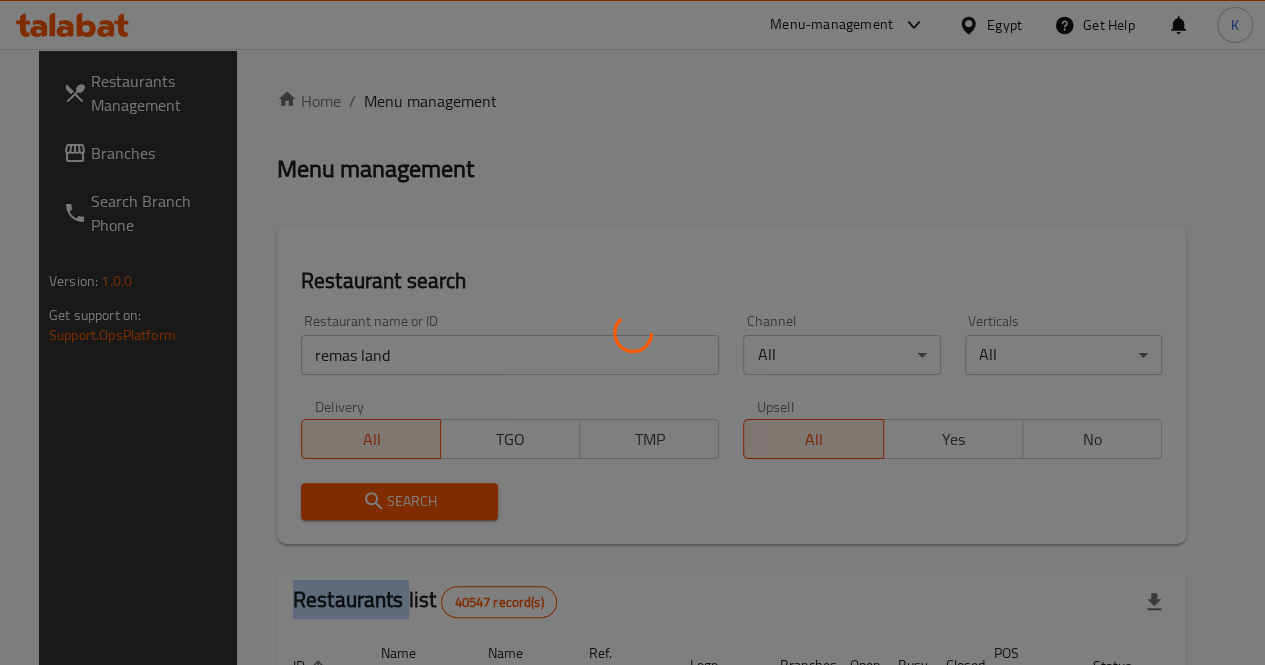 click at bounding box center [632, 332] 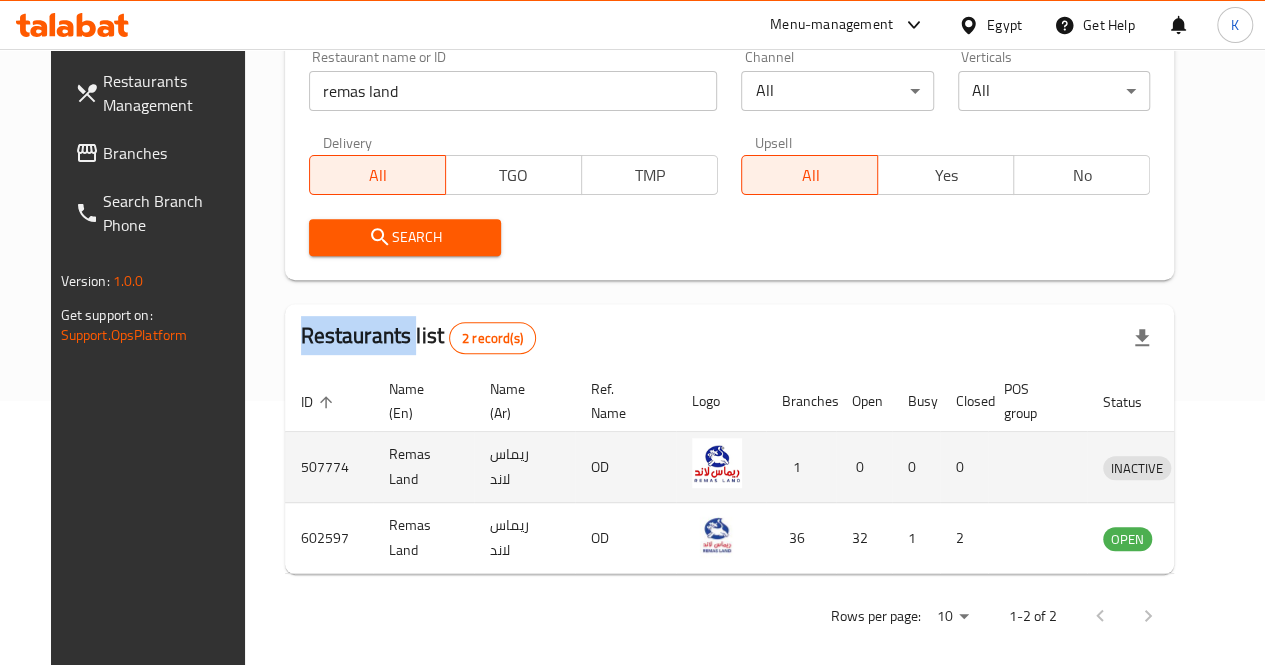 scroll, scrollTop: 295, scrollLeft: 0, axis: vertical 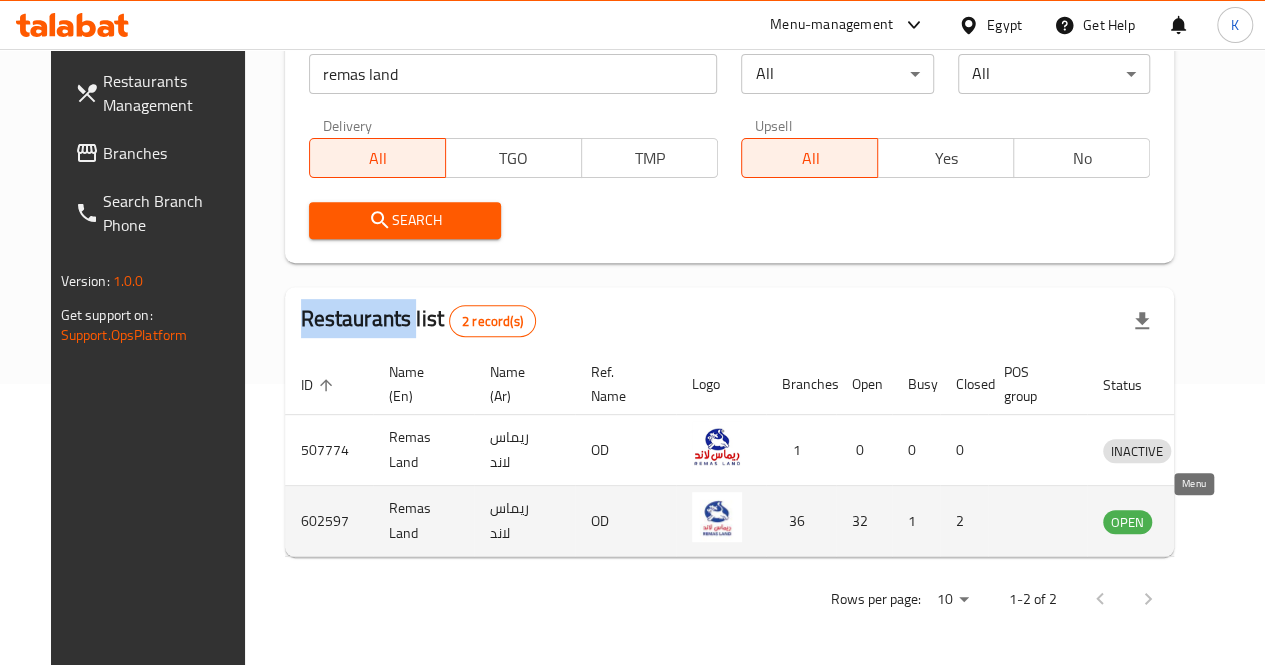 click 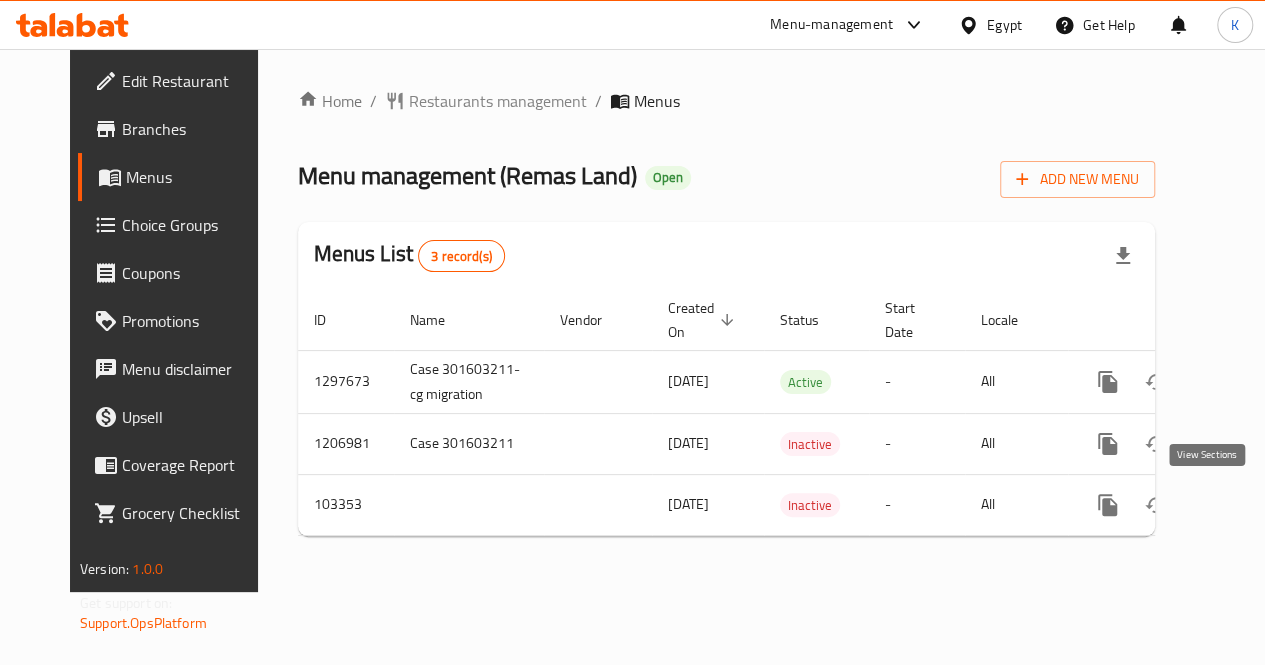 scroll, scrollTop: 0, scrollLeft: 0, axis: both 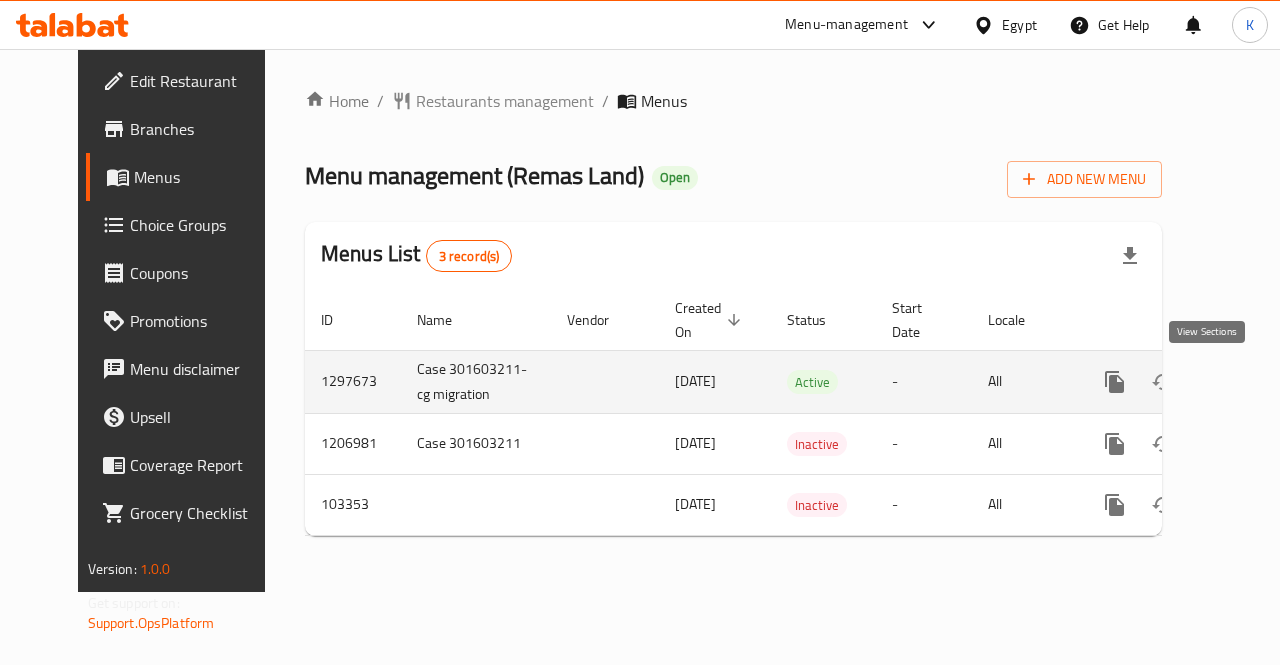 click 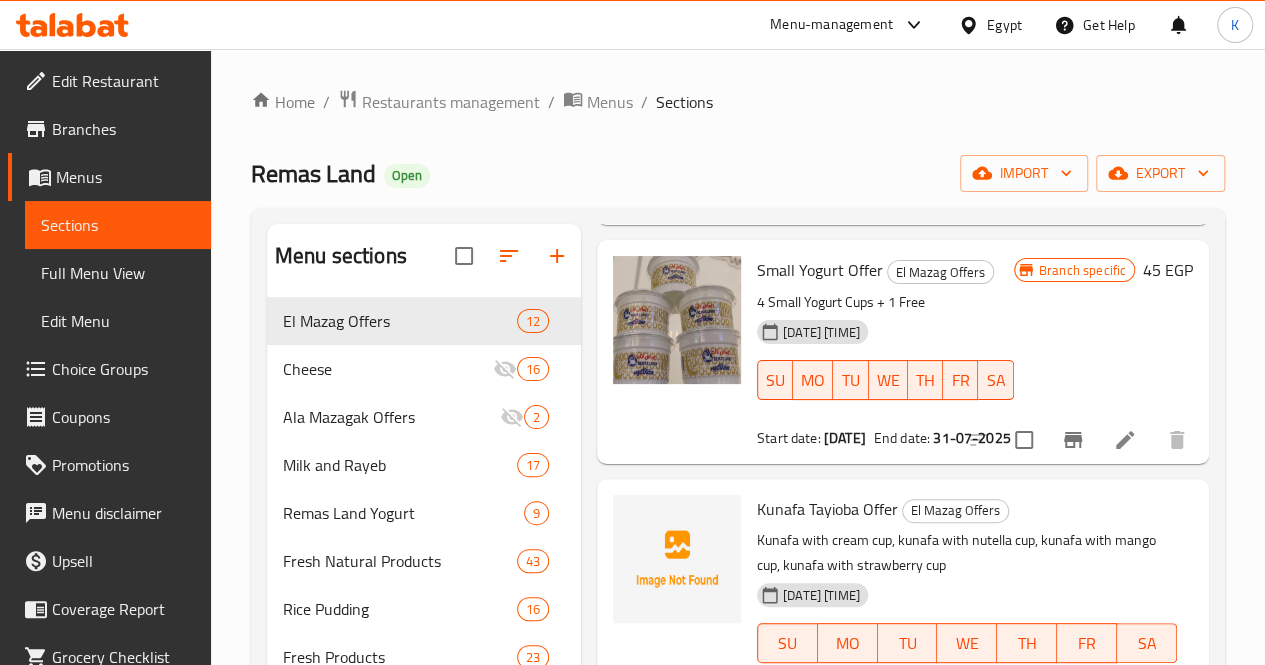 scroll, scrollTop: 400, scrollLeft: 0, axis: vertical 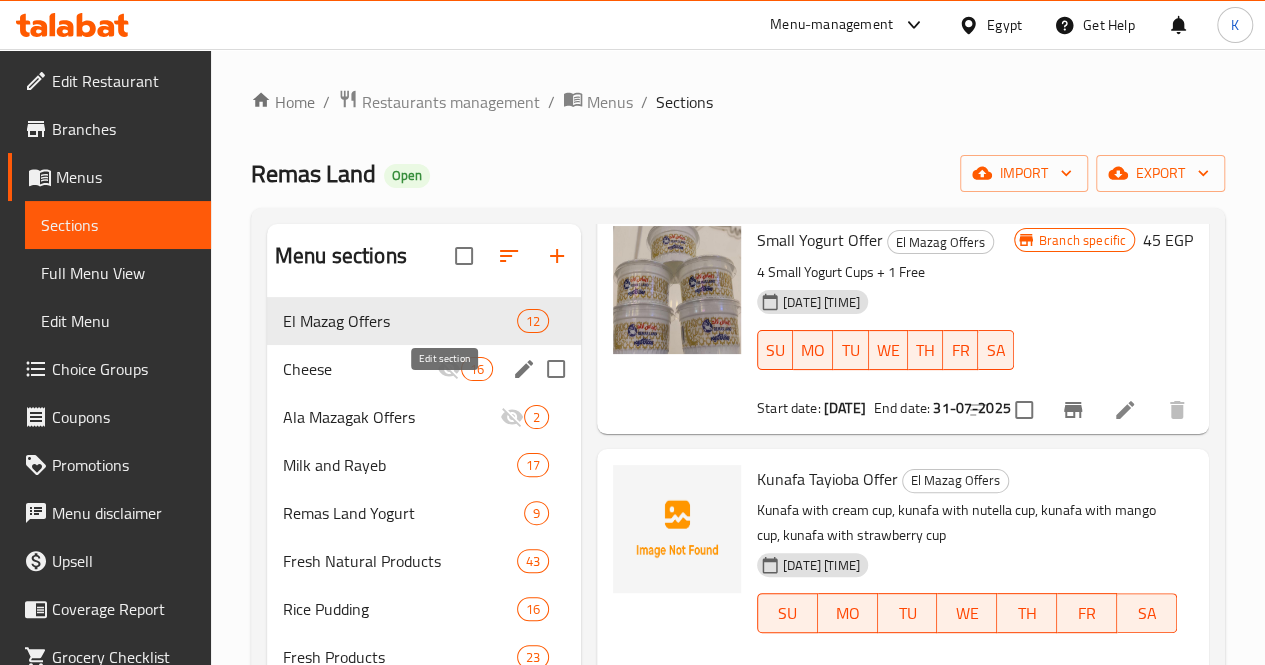 click 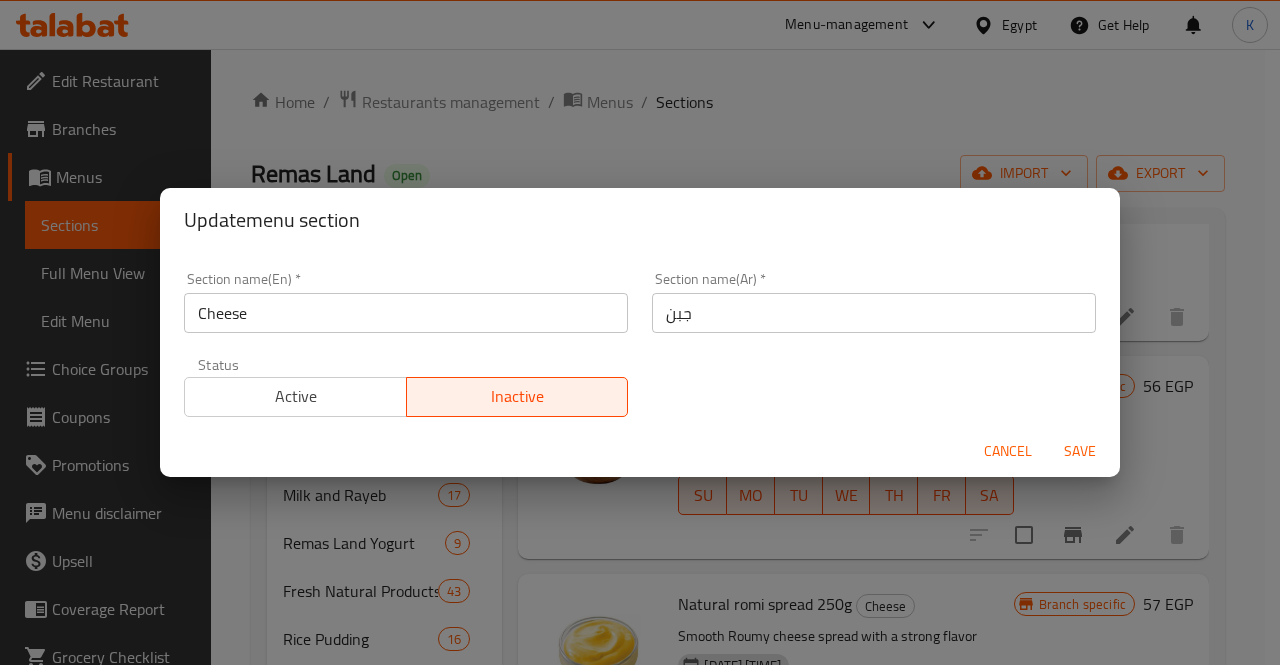 click on "Cancel" at bounding box center (1008, 451) 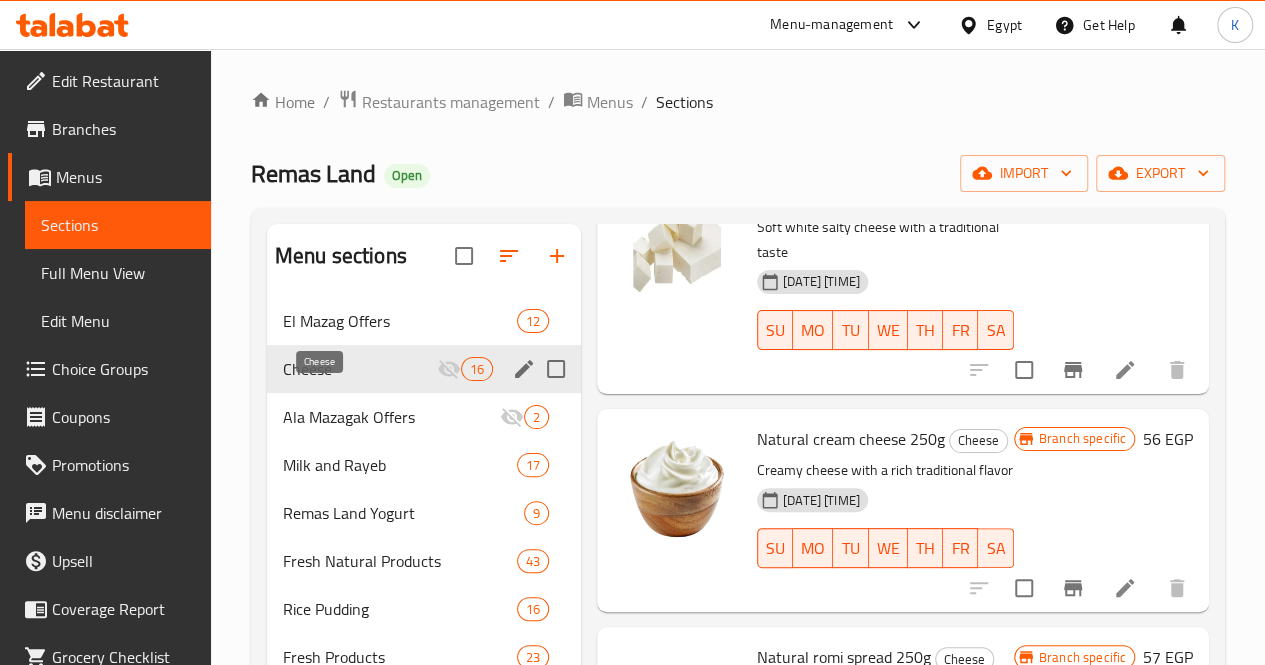 click on "Cheese" at bounding box center (360, 369) 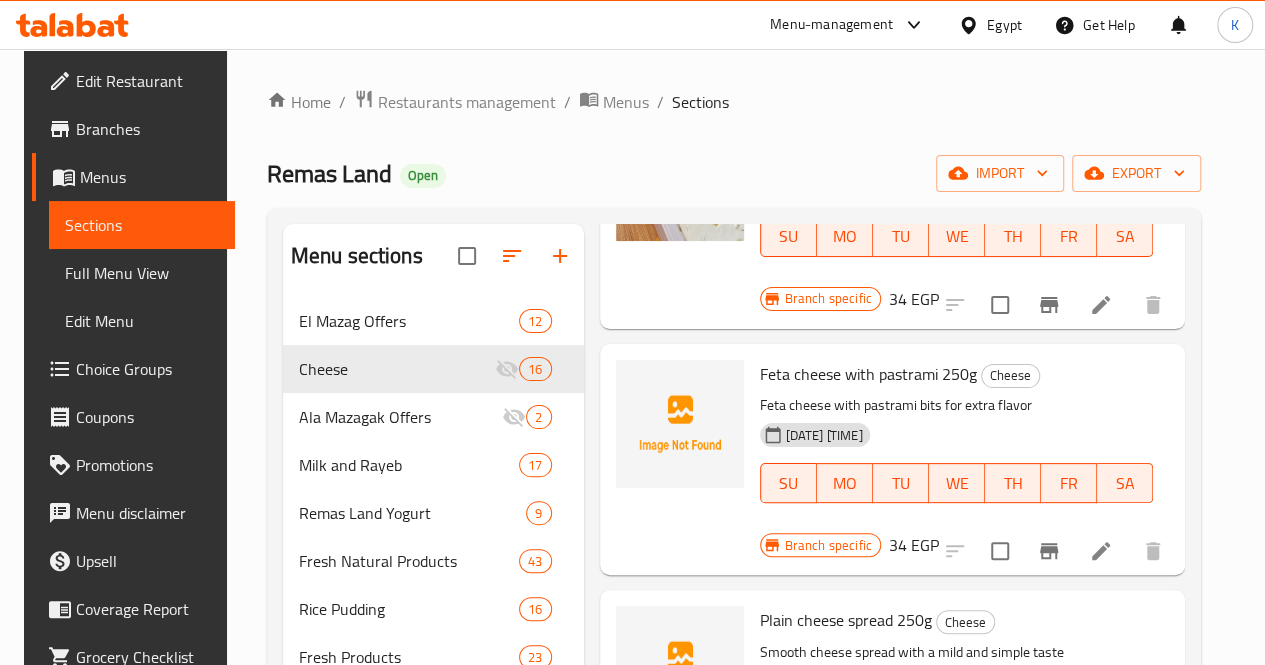scroll, scrollTop: 1976, scrollLeft: 0, axis: vertical 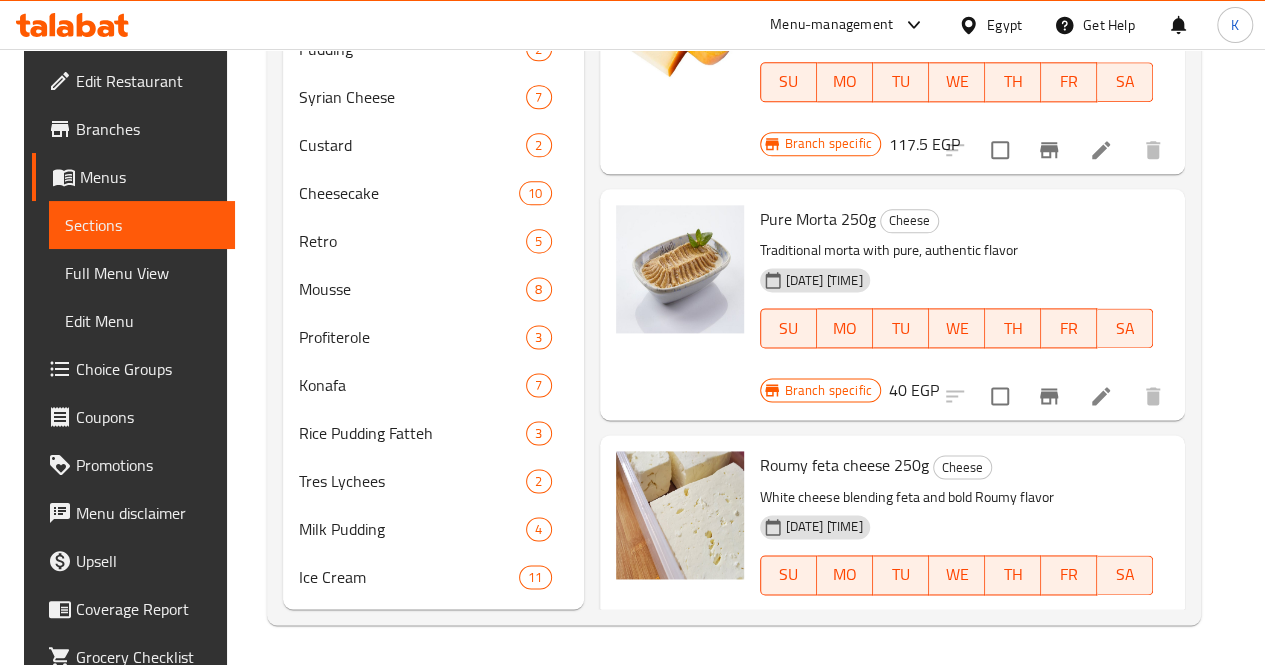 click on "Feta cheese with pastrami 250g" at bounding box center [868, 712] 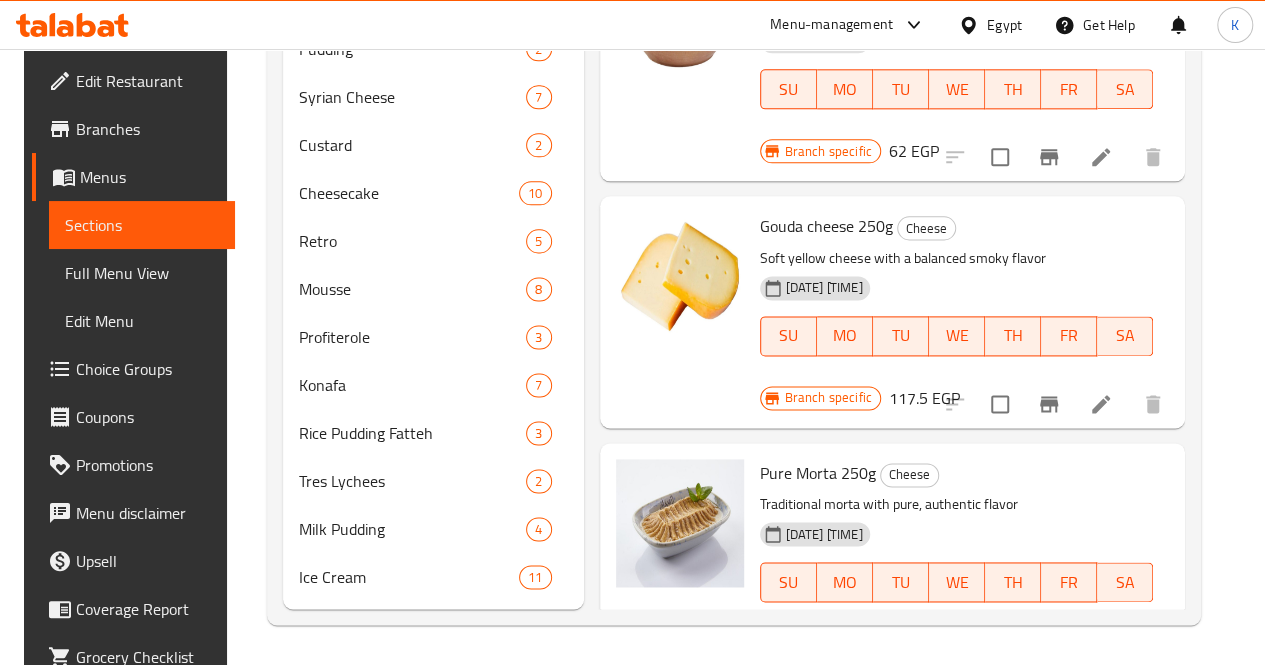 scroll, scrollTop: 0, scrollLeft: 0, axis: both 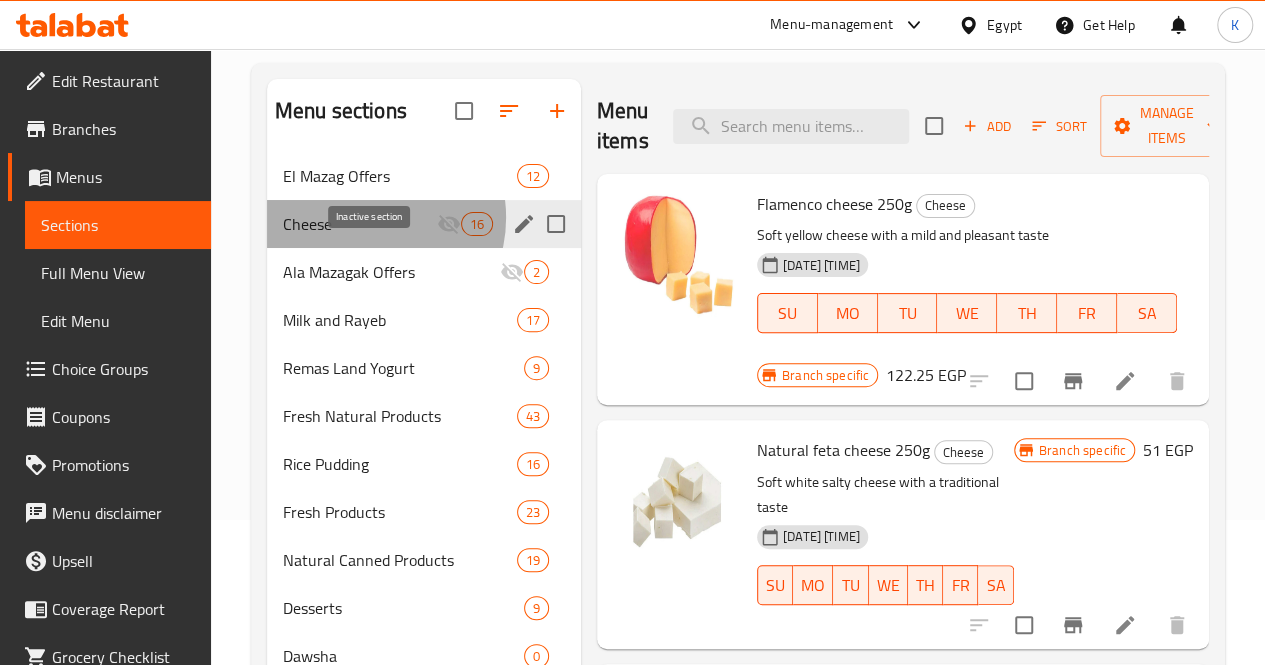 click 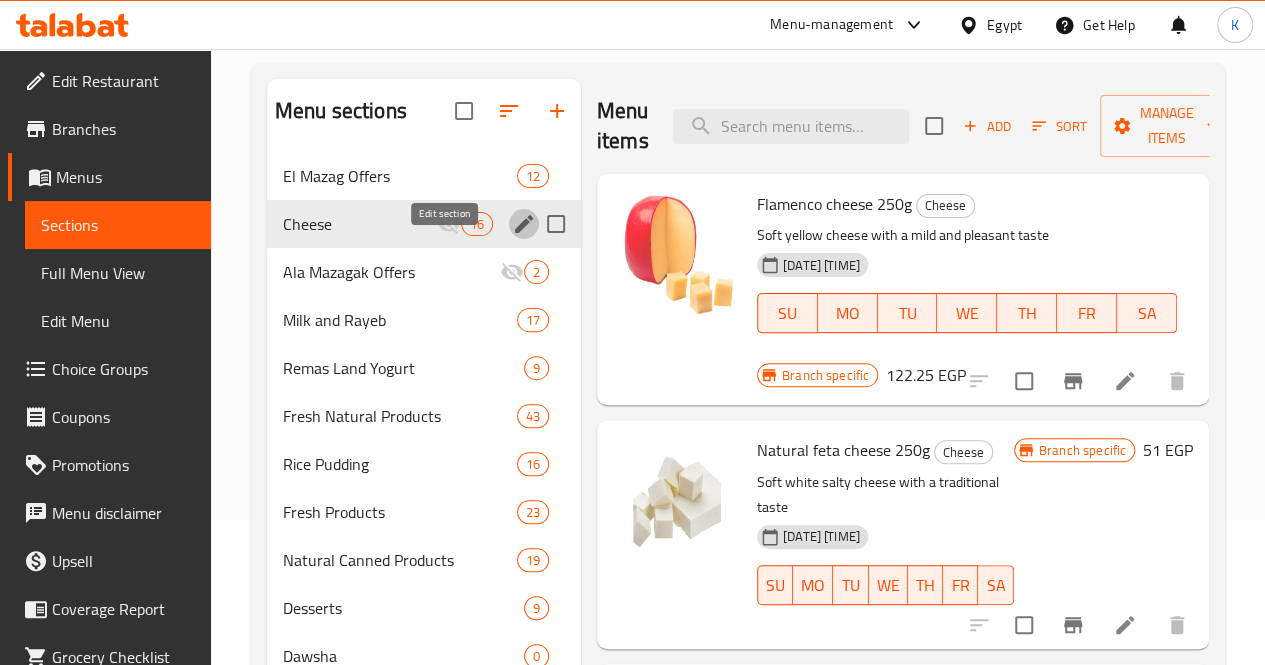 click 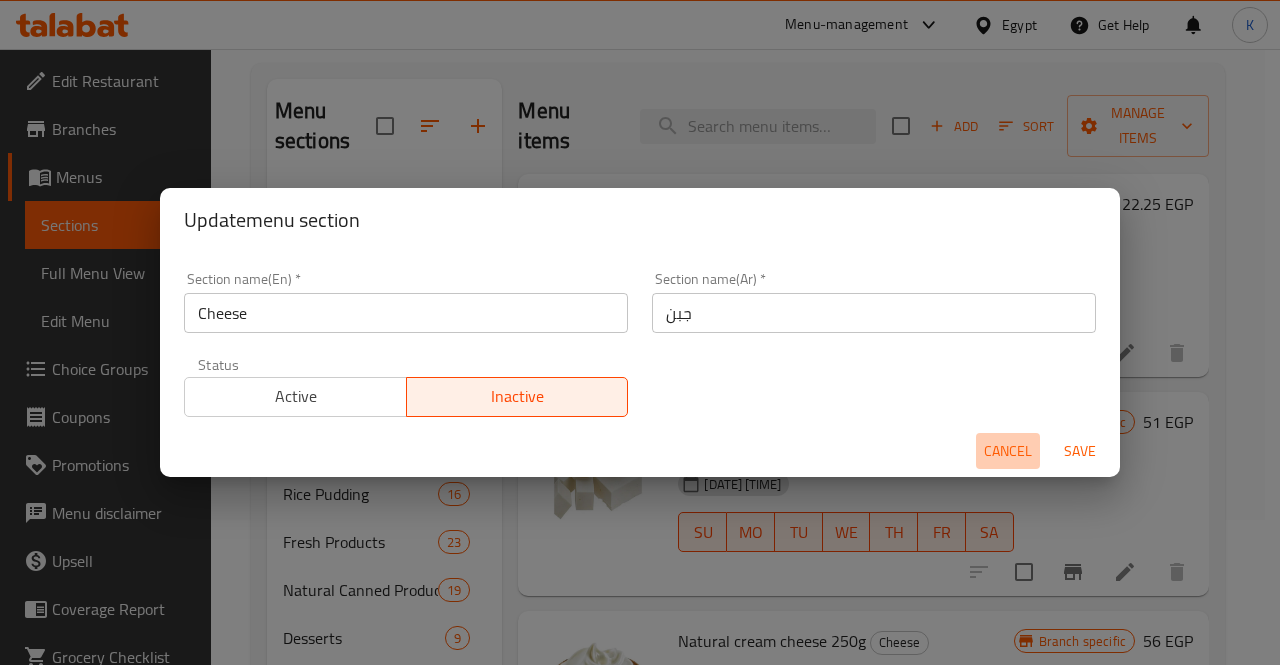 click on "Cancel" at bounding box center [1008, 451] 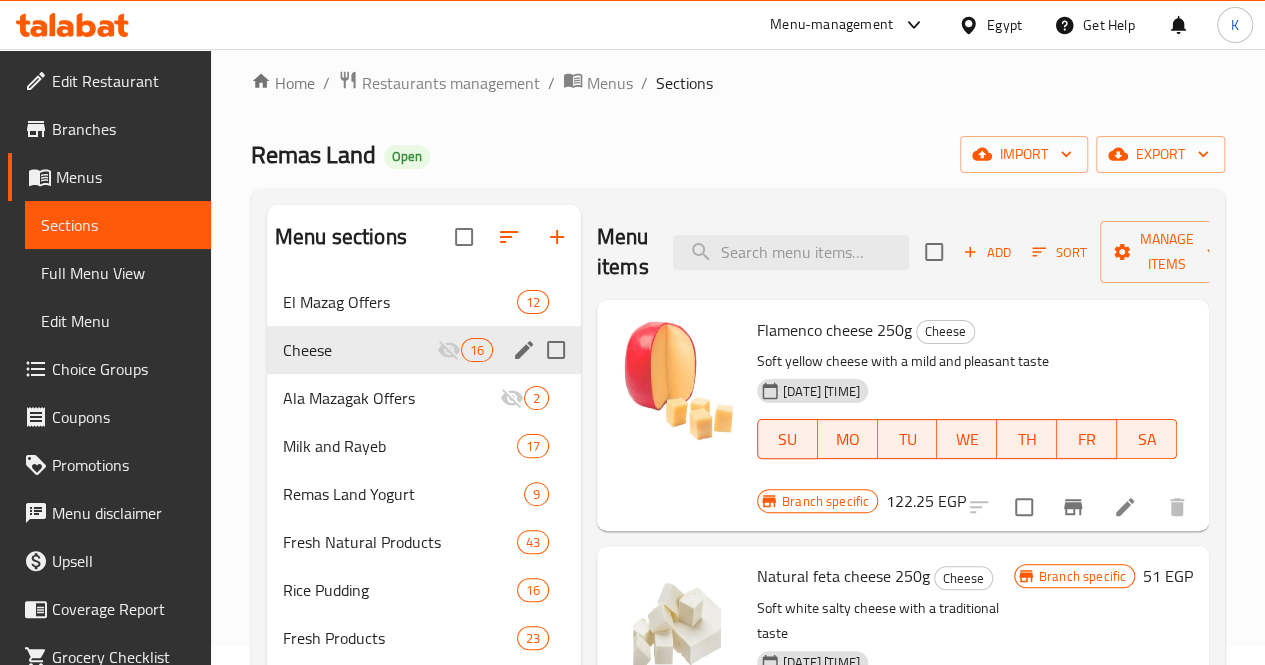 scroll, scrollTop: 0, scrollLeft: 0, axis: both 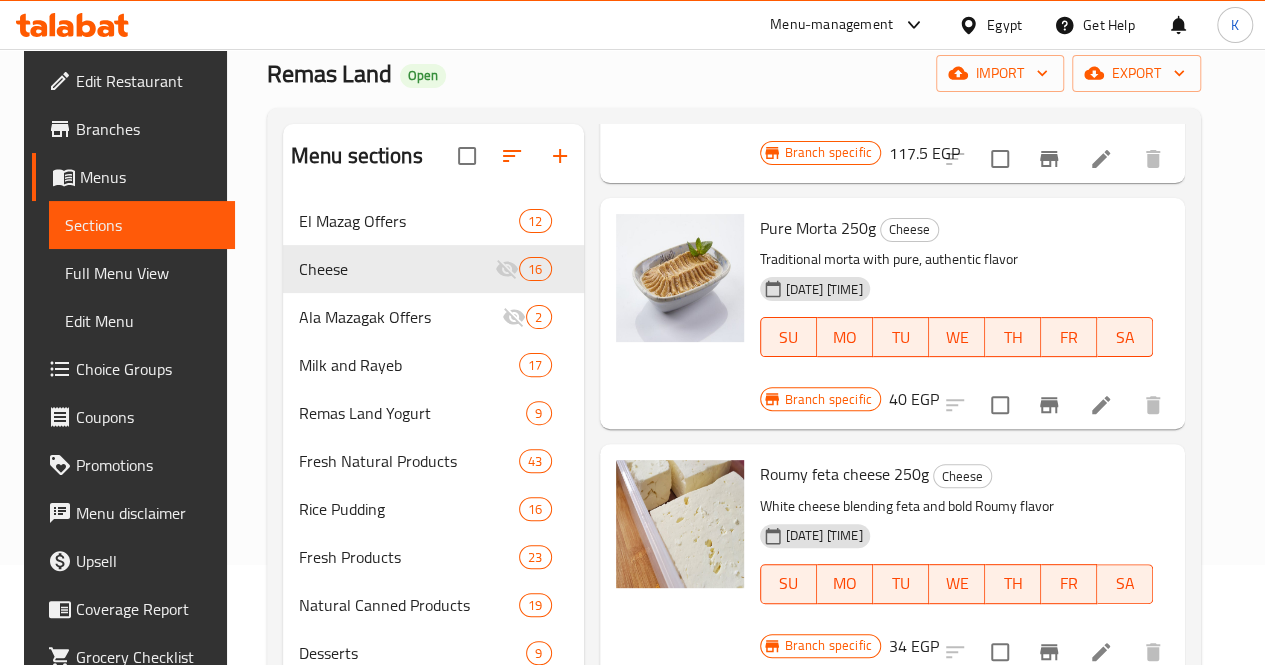click 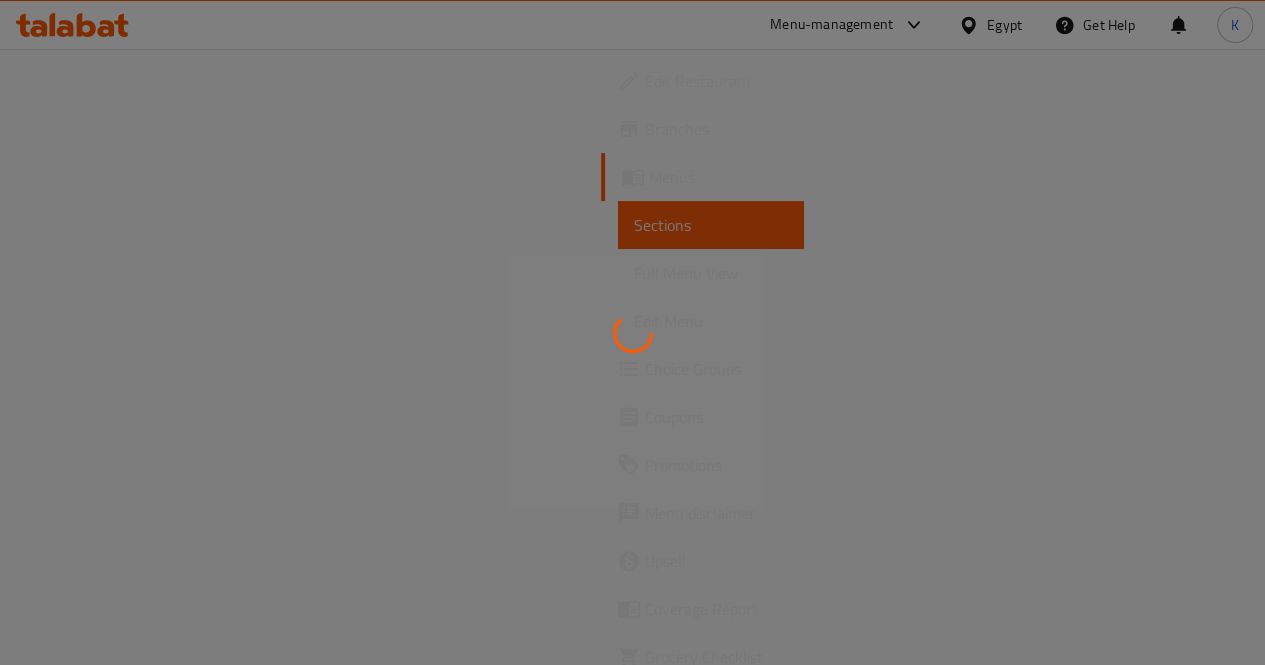 scroll, scrollTop: 0, scrollLeft: 0, axis: both 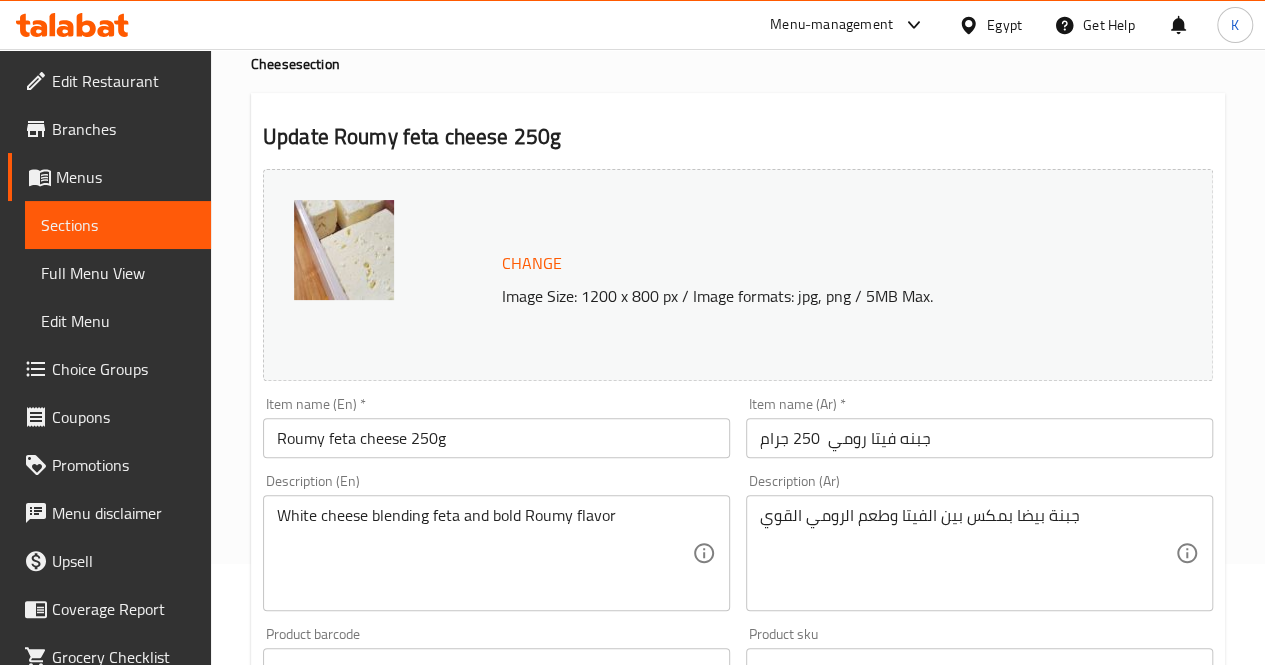 click on "Change" at bounding box center [532, 263] 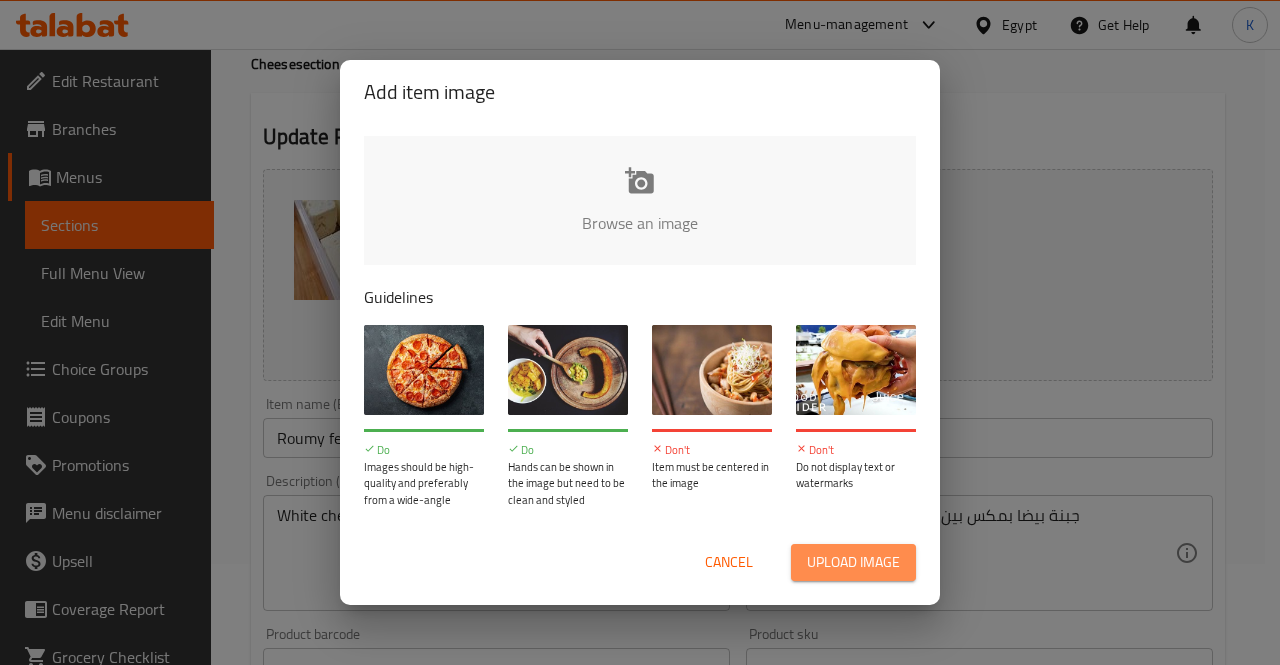 click on "Upload image" at bounding box center [853, 562] 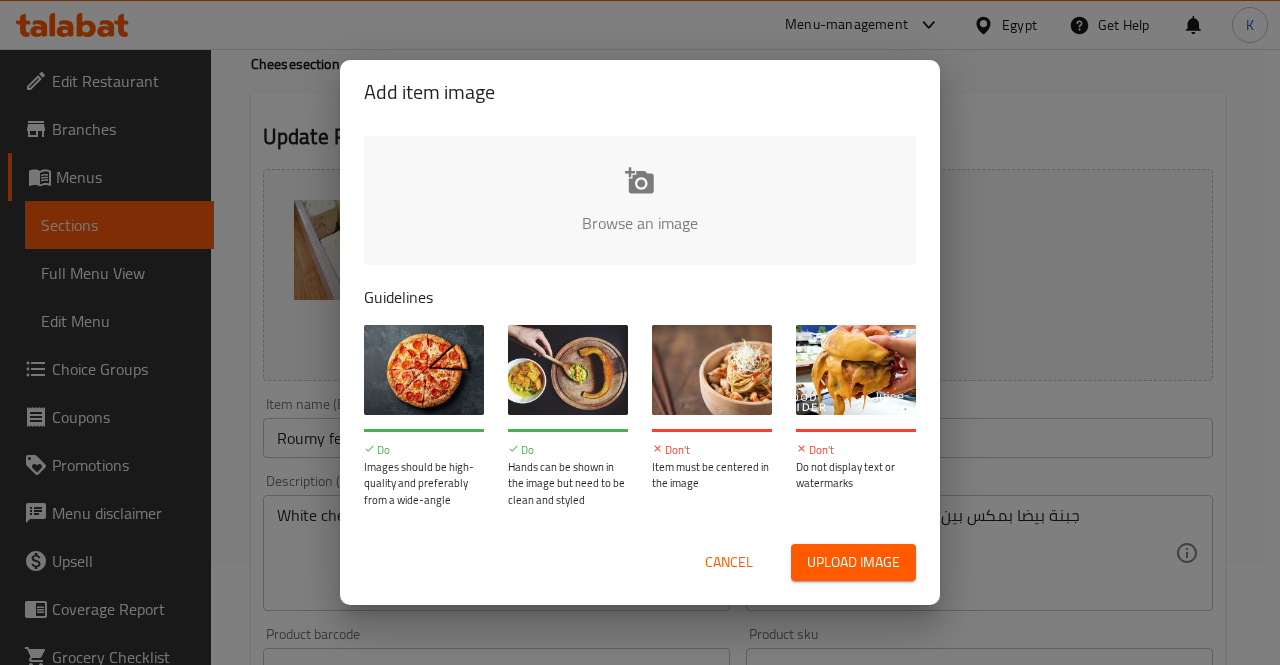 type on "C:\fakepath\[NAME].png" 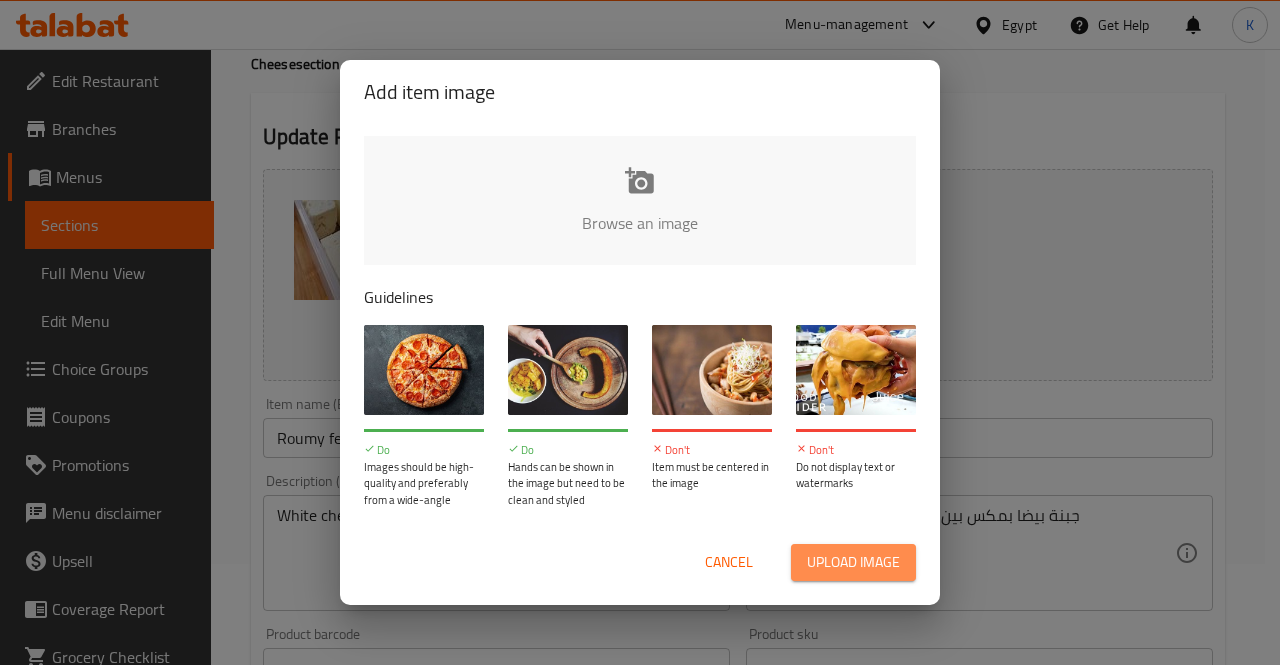 click on "Upload image" at bounding box center (853, 562) 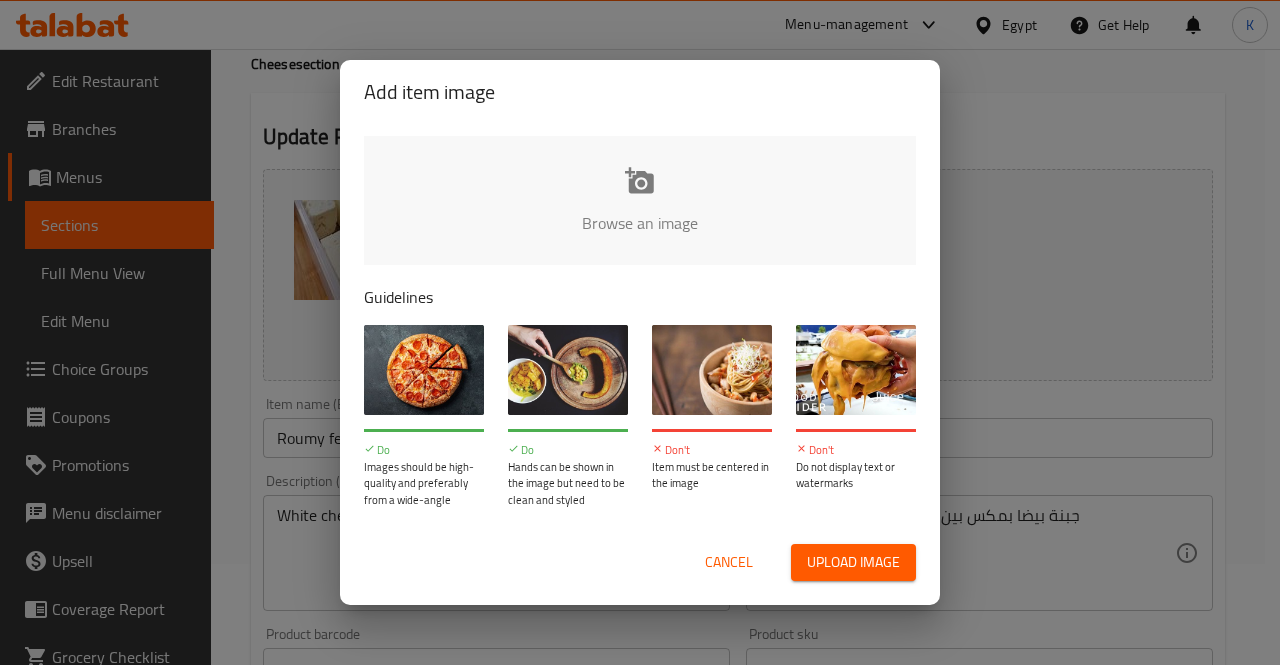 click on "Cancel" at bounding box center [729, 562] 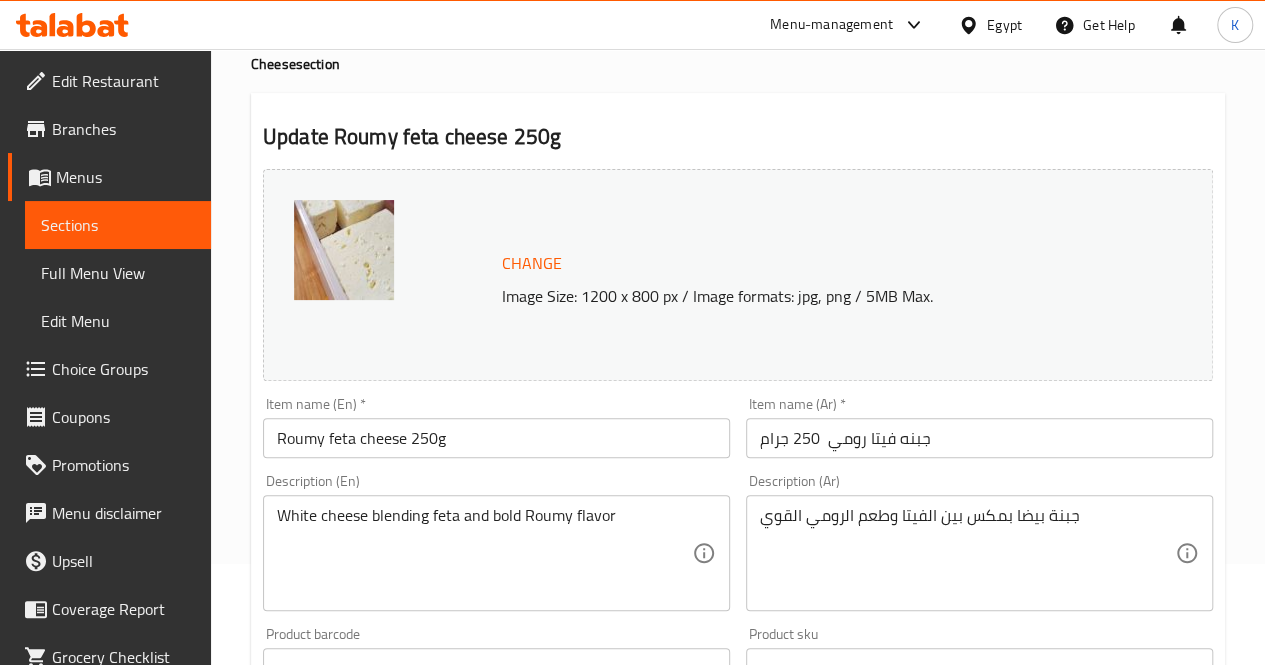 click on "Change" at bounding box center (532, 263) 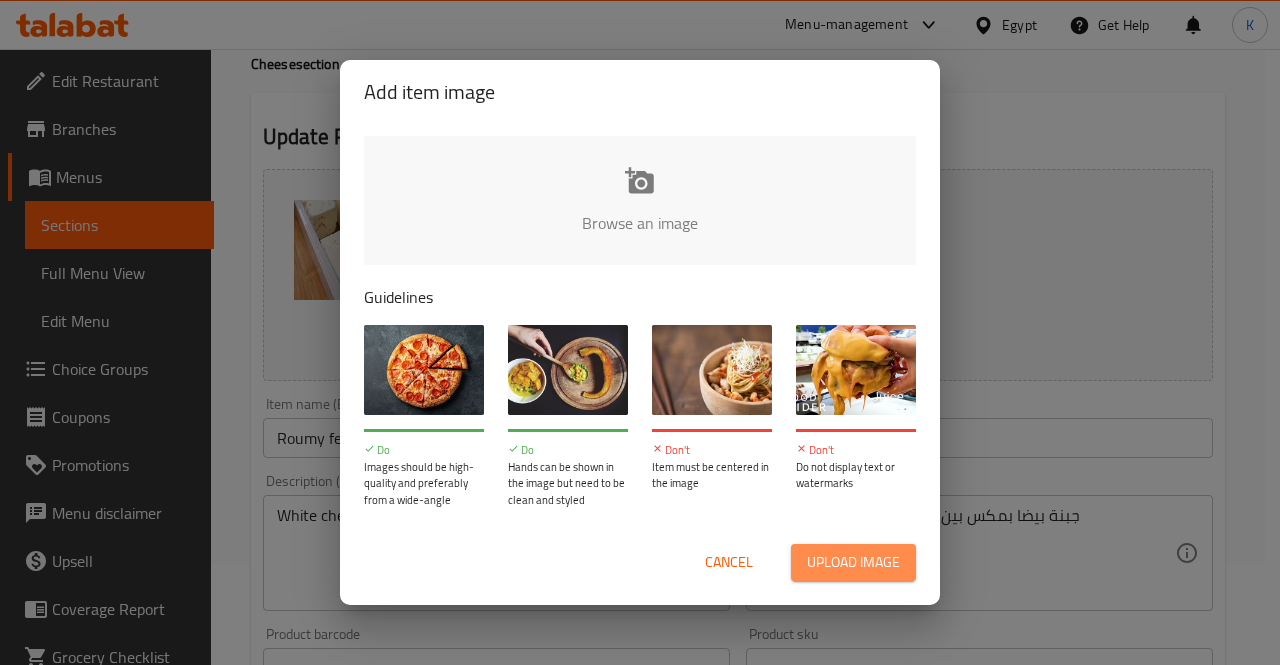 click on "Upload image" at bounding box center [853, 562] 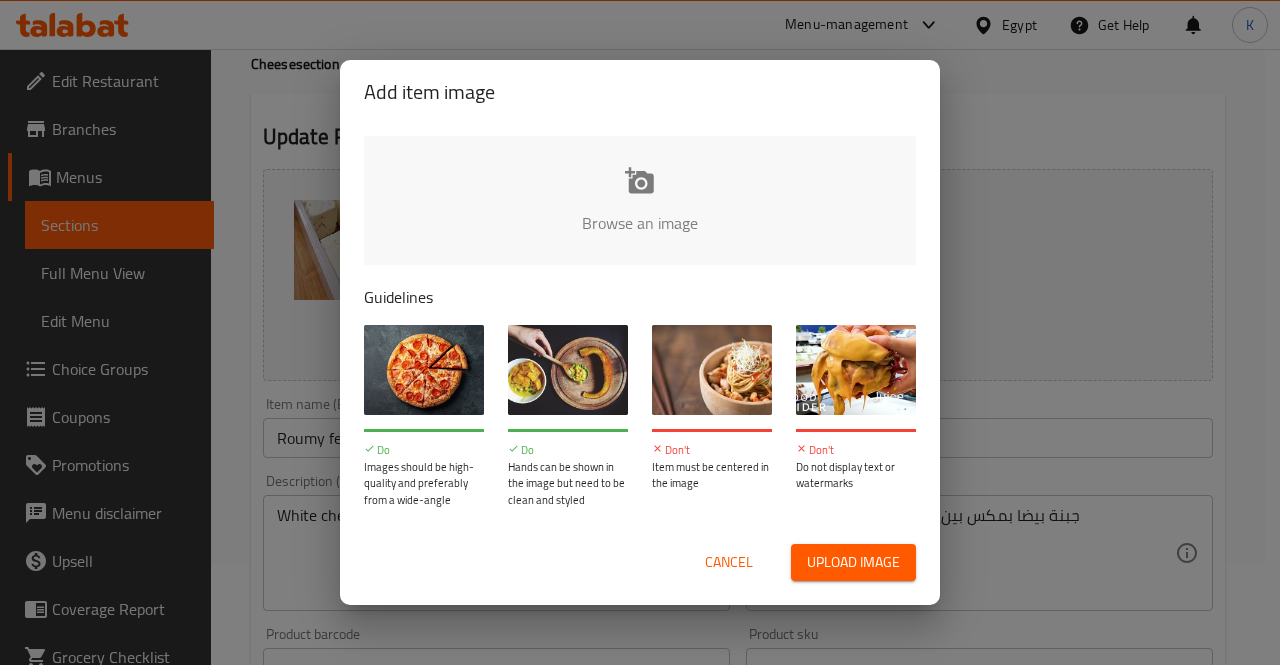 click at bounding box center (1316, 229) 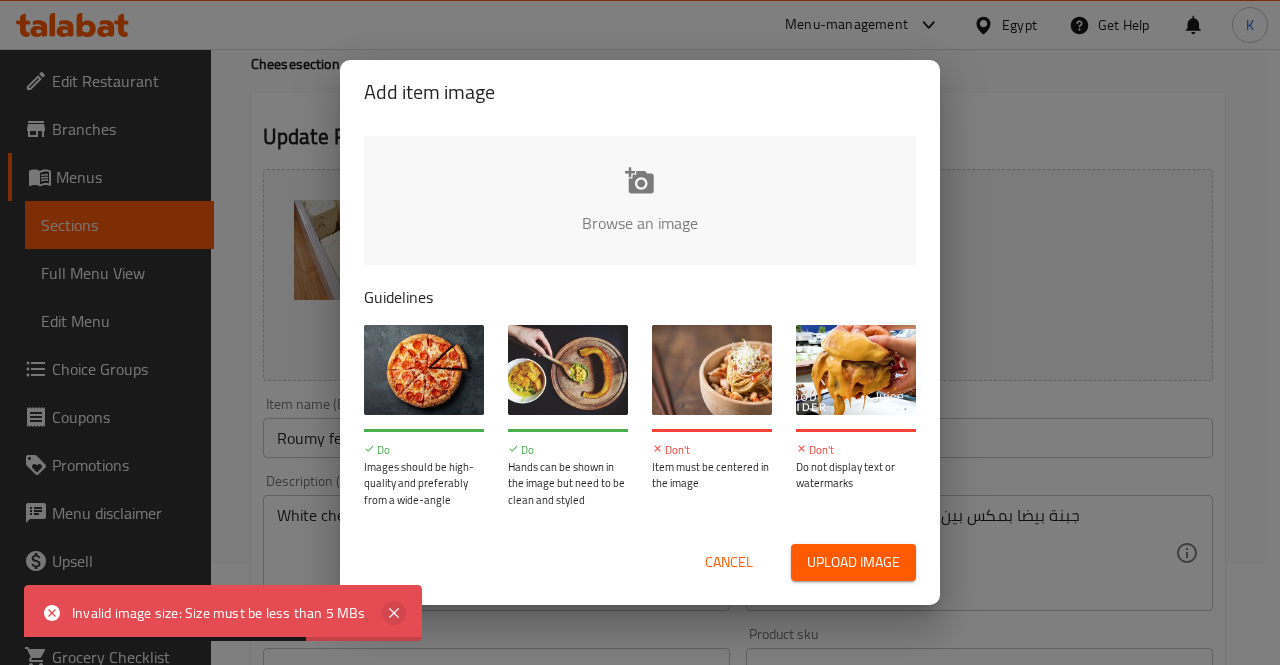 click 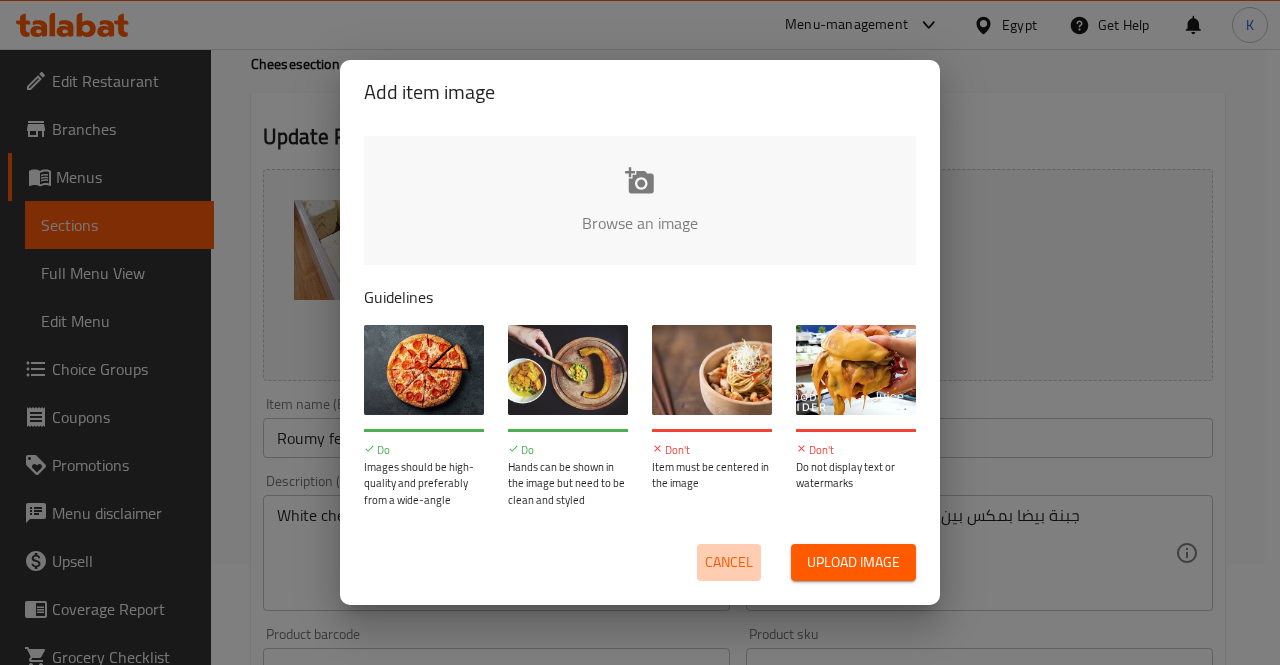 click on "Cancel" at bounding box center [729, 562] 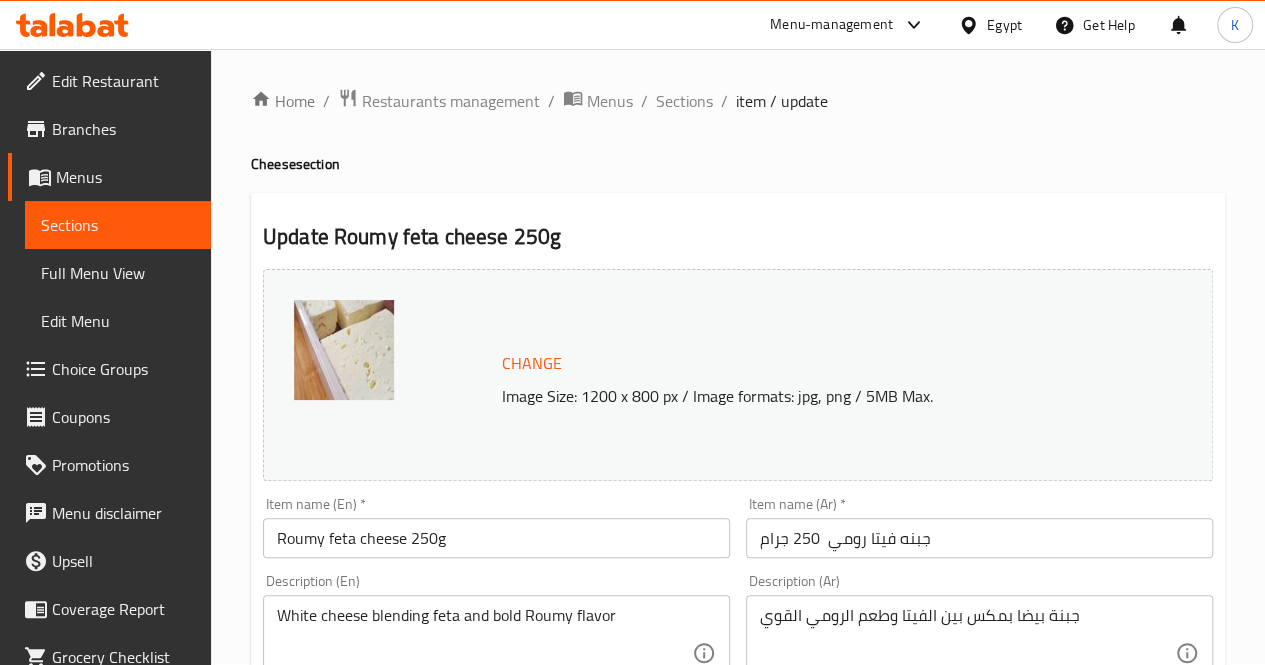 scroll, scrollTop: 0, scrollLeft: 0, axis: both 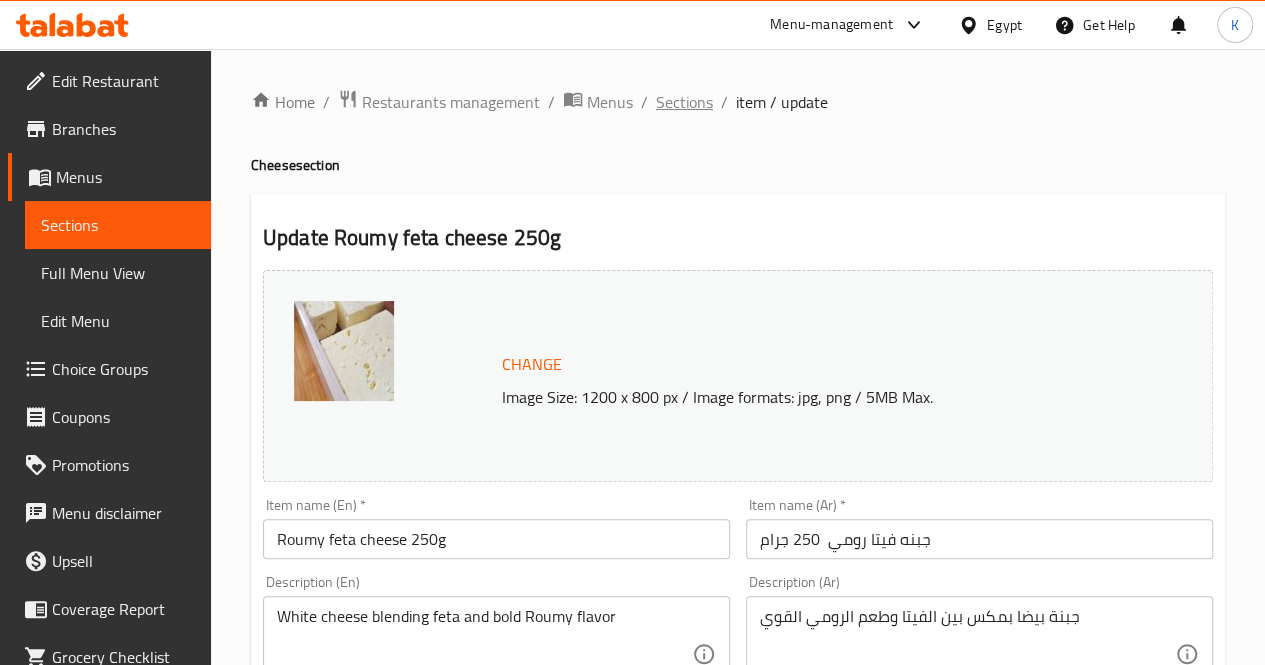 click on "Sections" at bounding box center [684, 102] 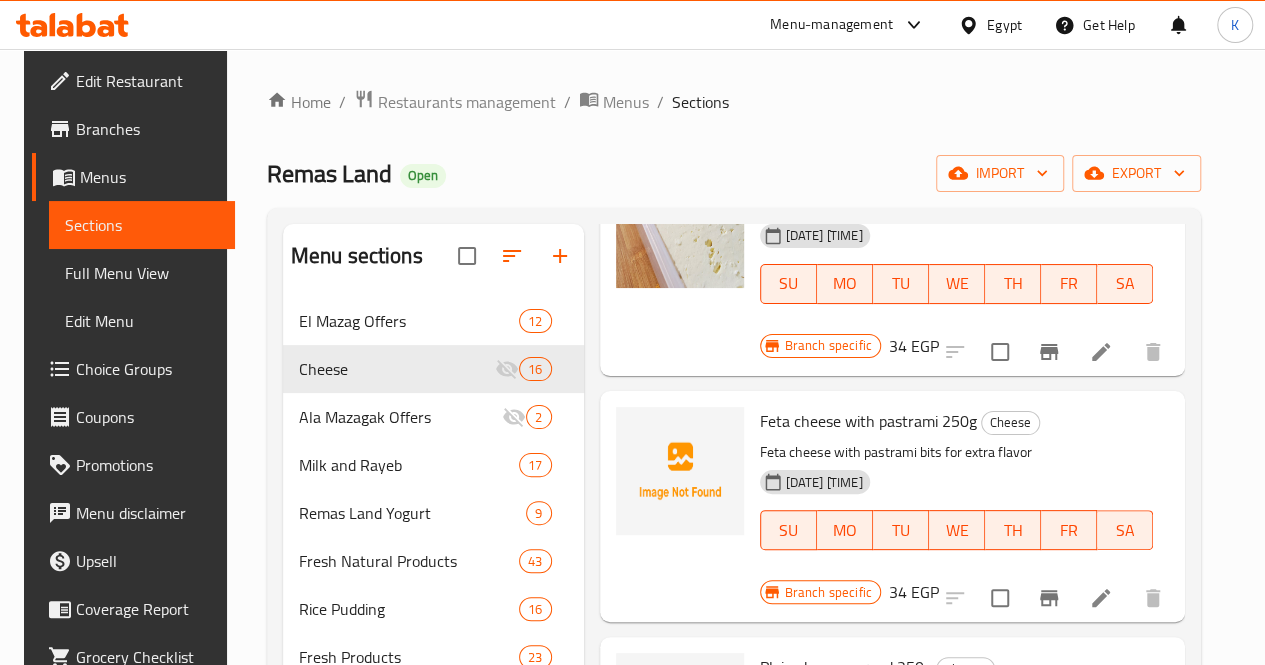 scroll, scrollTop: 1800, scrollLeft: 0, axis: vertical 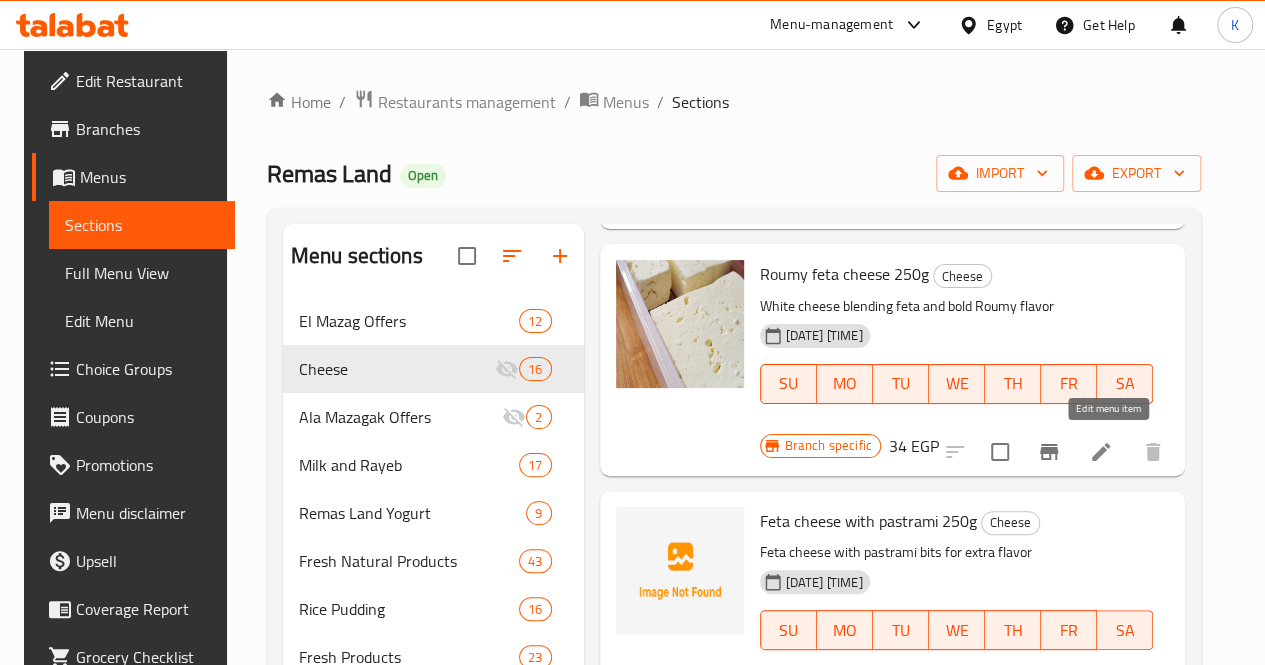 click 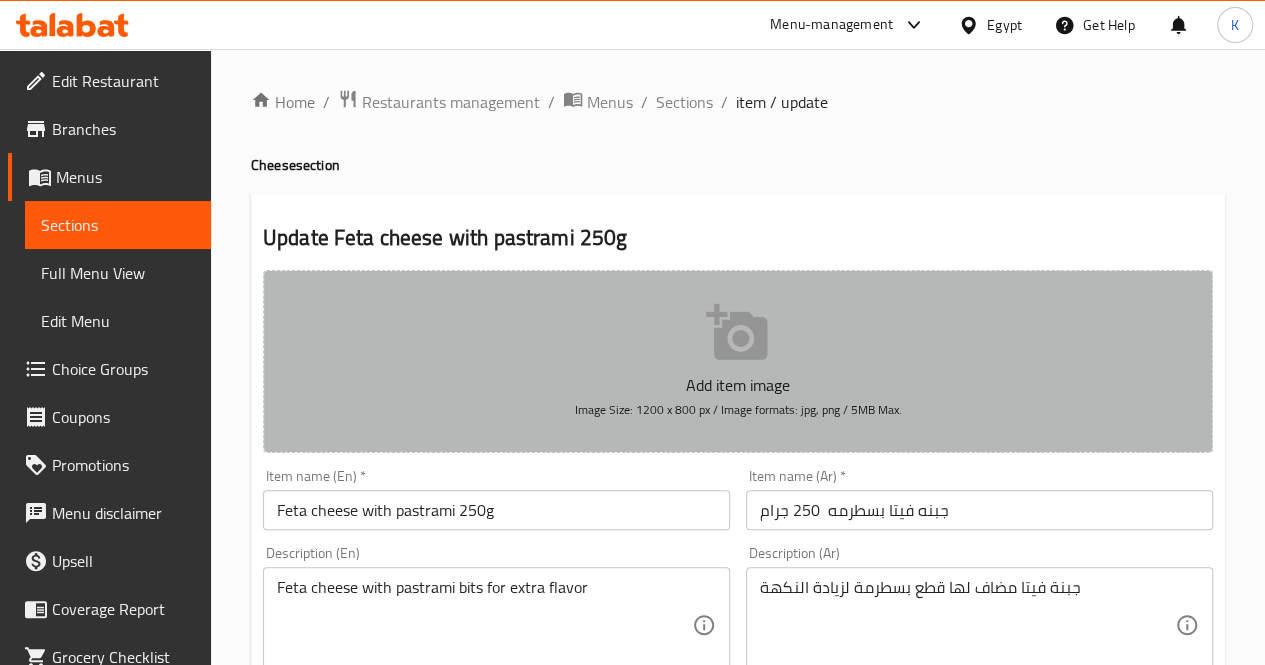 click 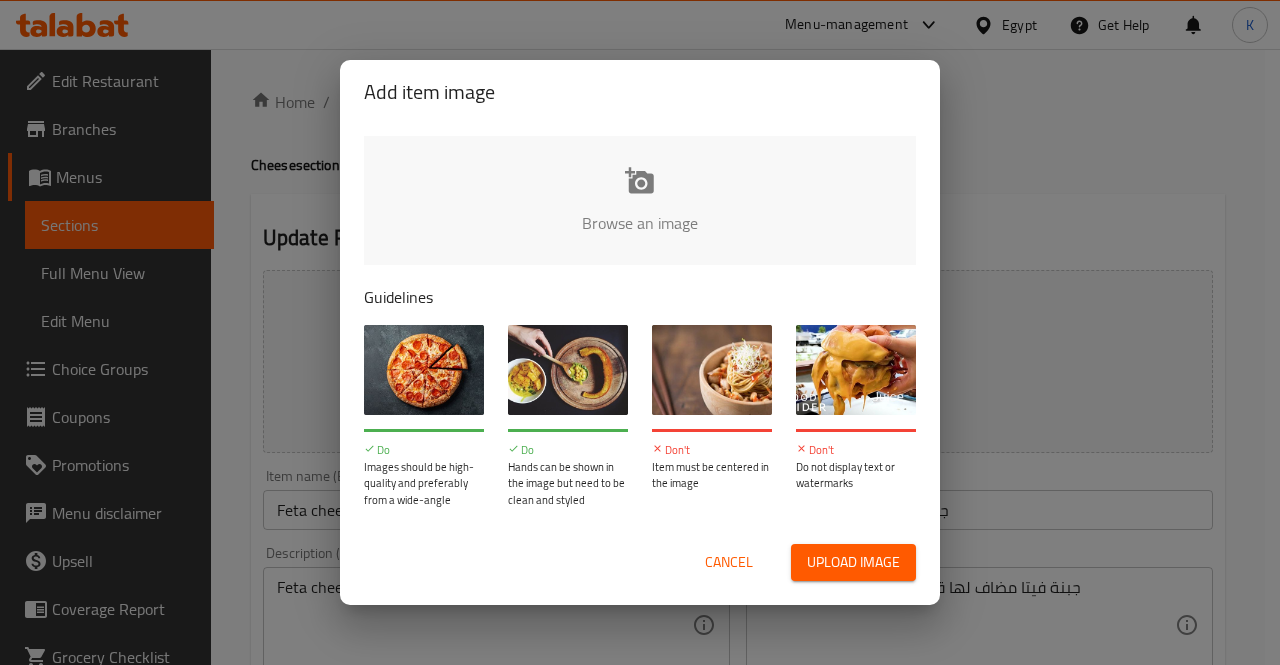 click on "Cancel" at bounding box center (729, 562) 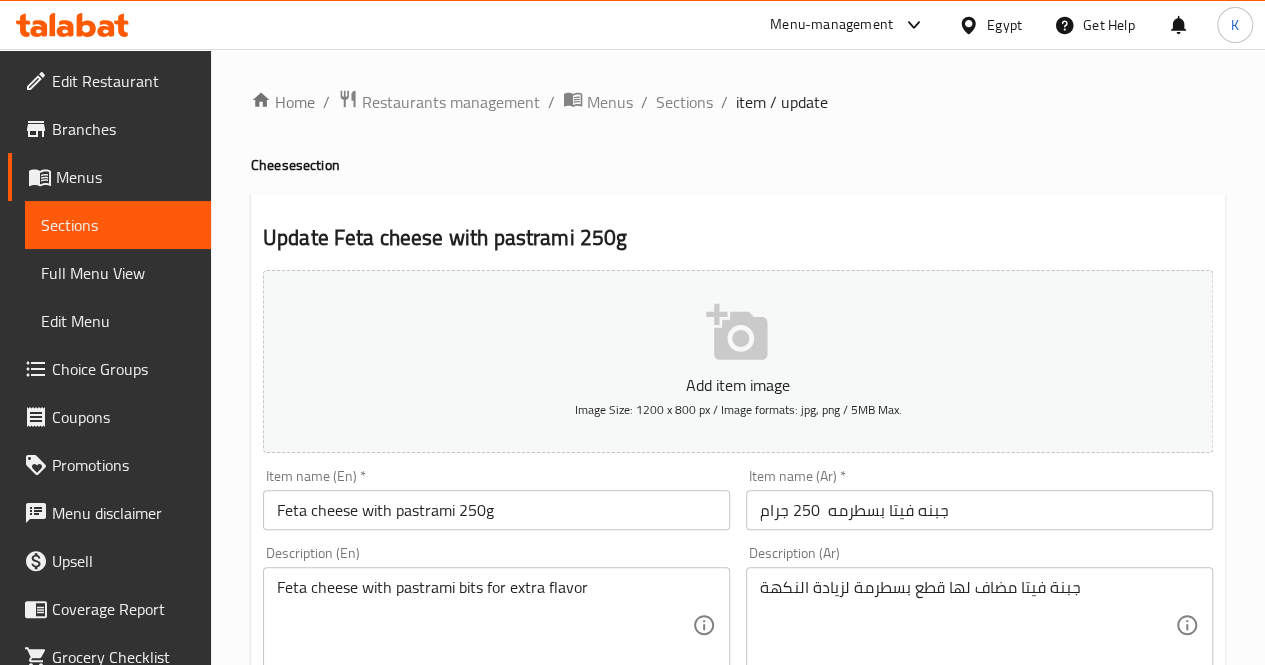 click on "Add item image Image Size: 1200 x 800 px / Image formats: jpg, png / 5MB Max." at bounding box center [738, 361] 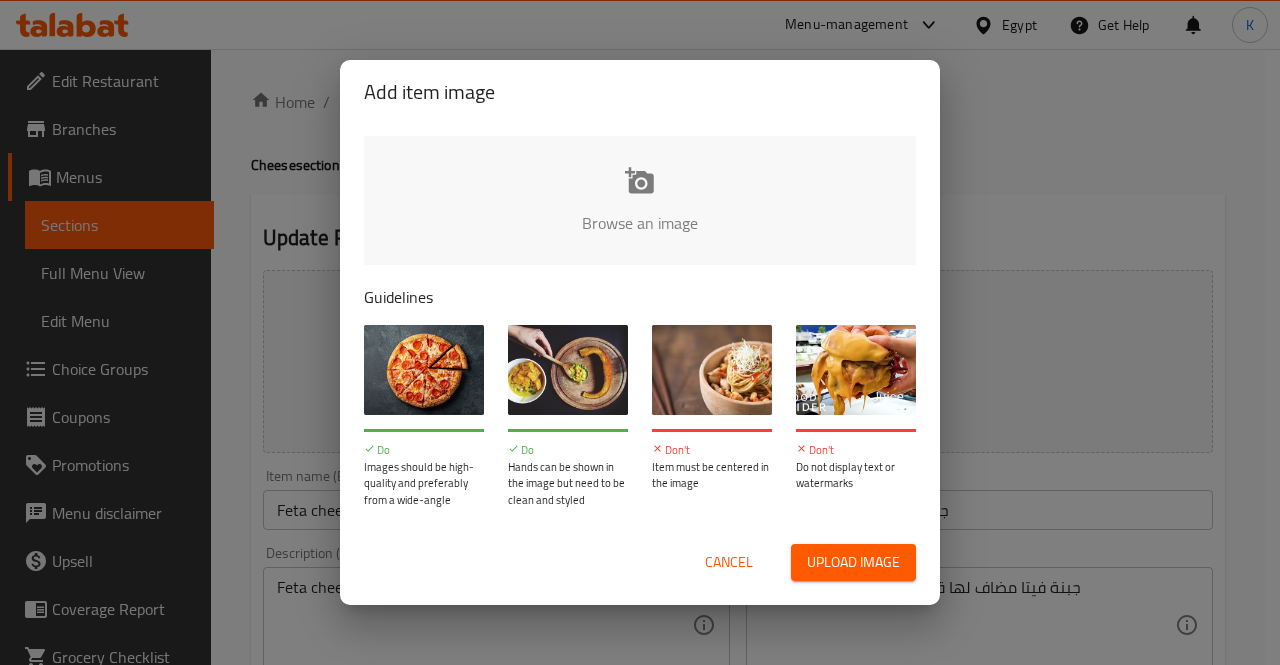 click on "Upload image" at bounding box center (853, 562) 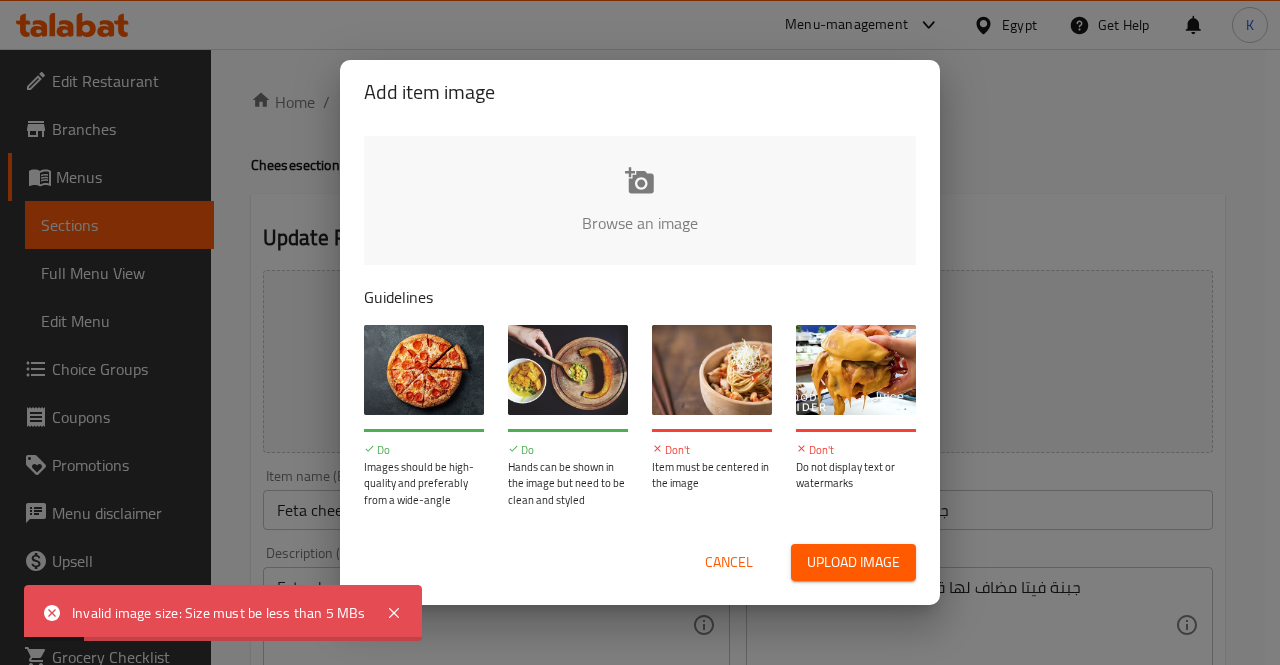 click on "Cancel" at bounding box center (729, 562) 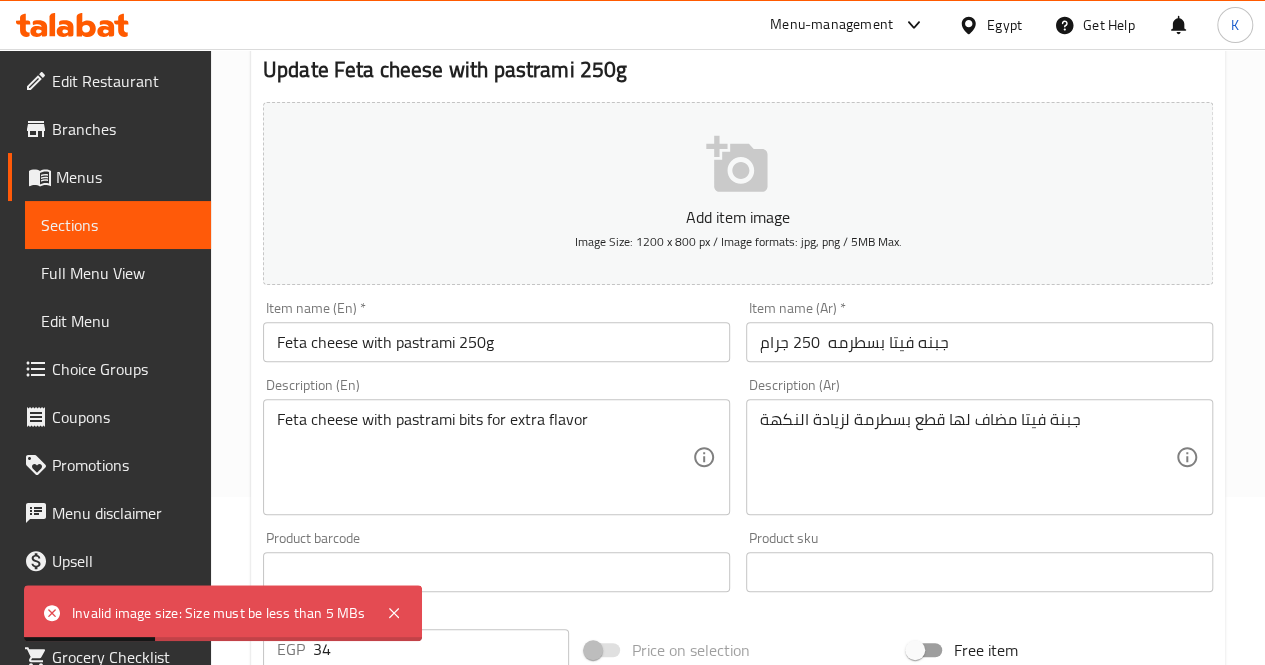 scroll, scrollTop: 300, scrollLeft: 0, axis: vertical 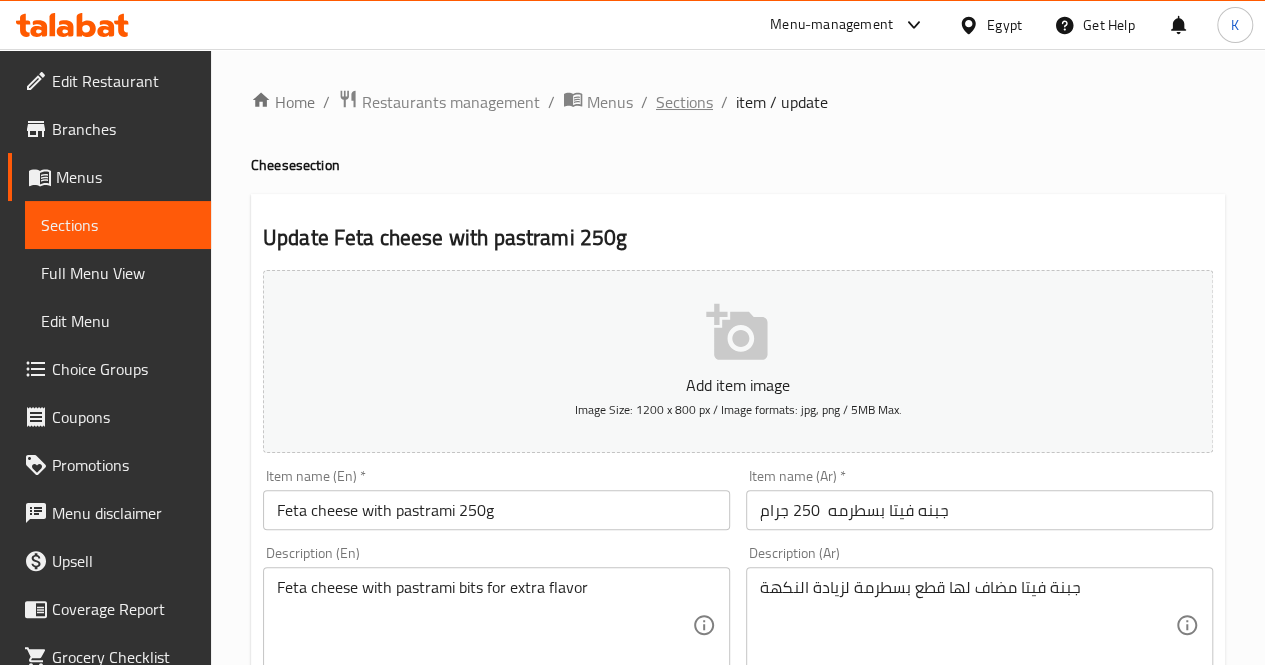 click on "Sections" at bounding box center (684, 102) 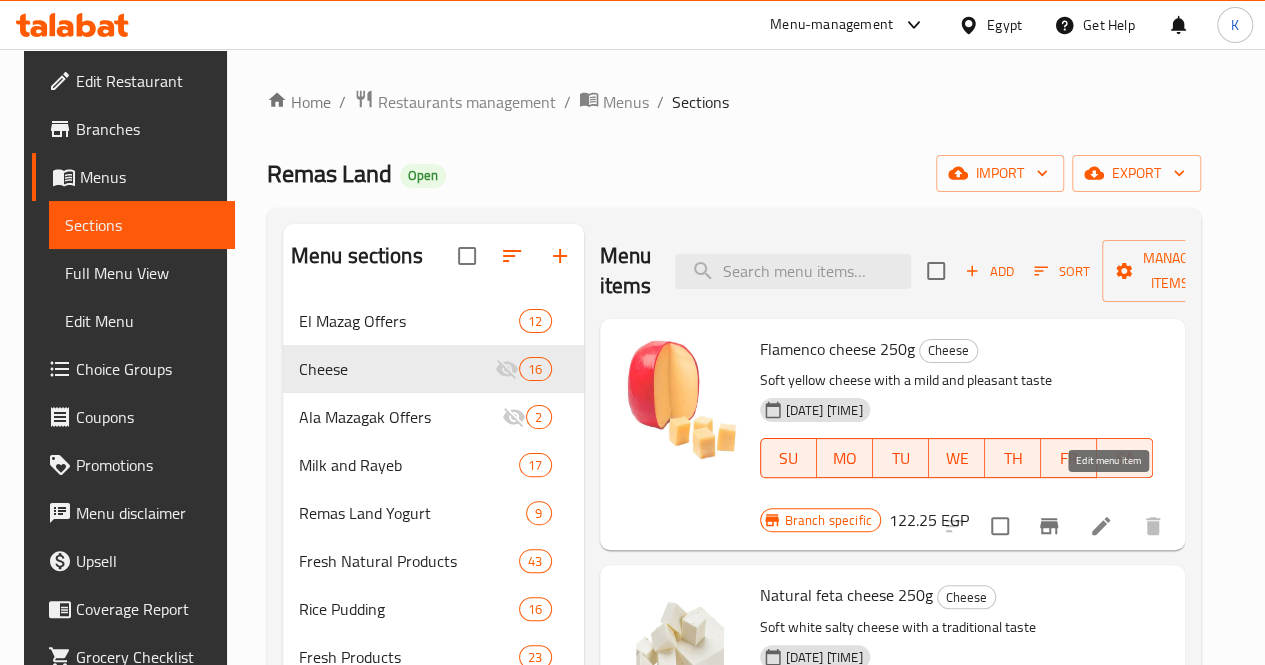 click 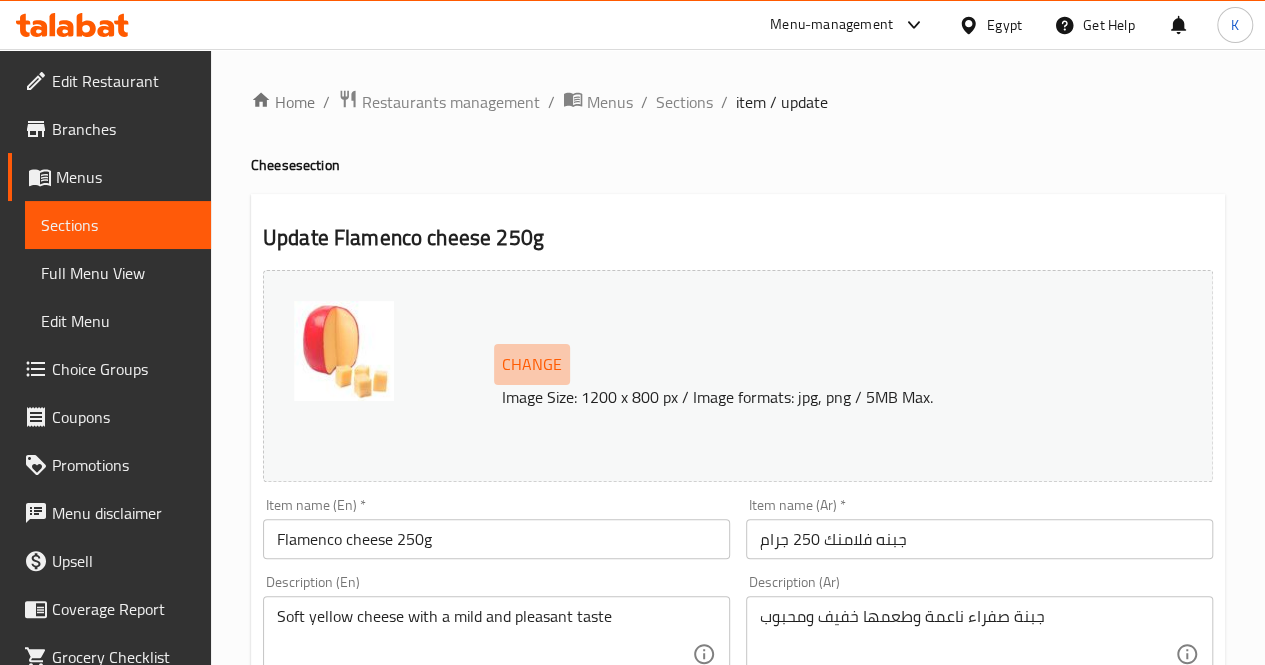 click on "Change" at bounding box center [532, 364] 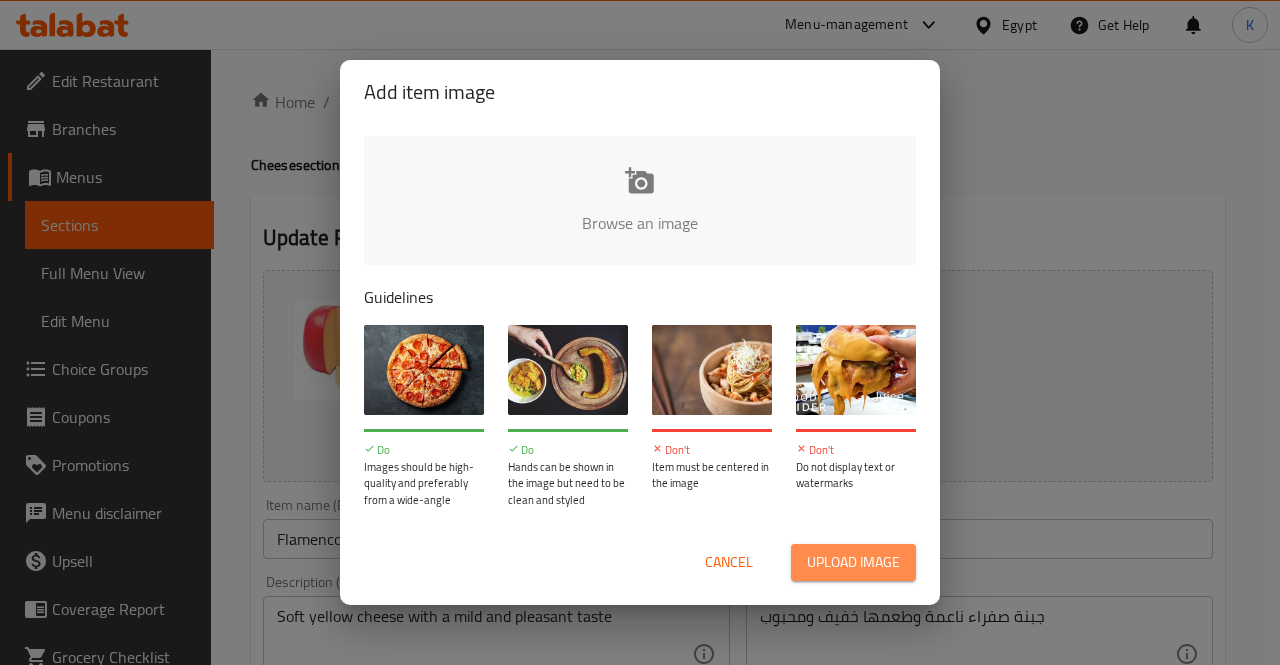 click on "Upload image" at bounding box center [853, 562] 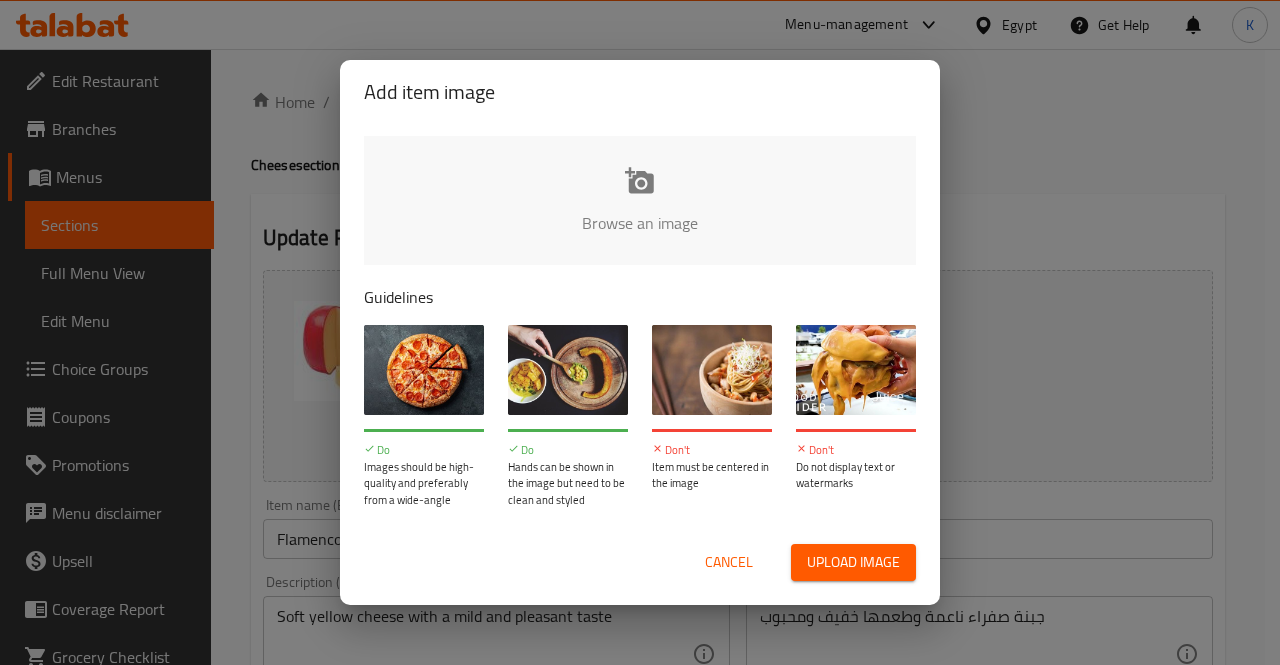 type on "C:\fakepath\جبنه فلامنك.jpg" 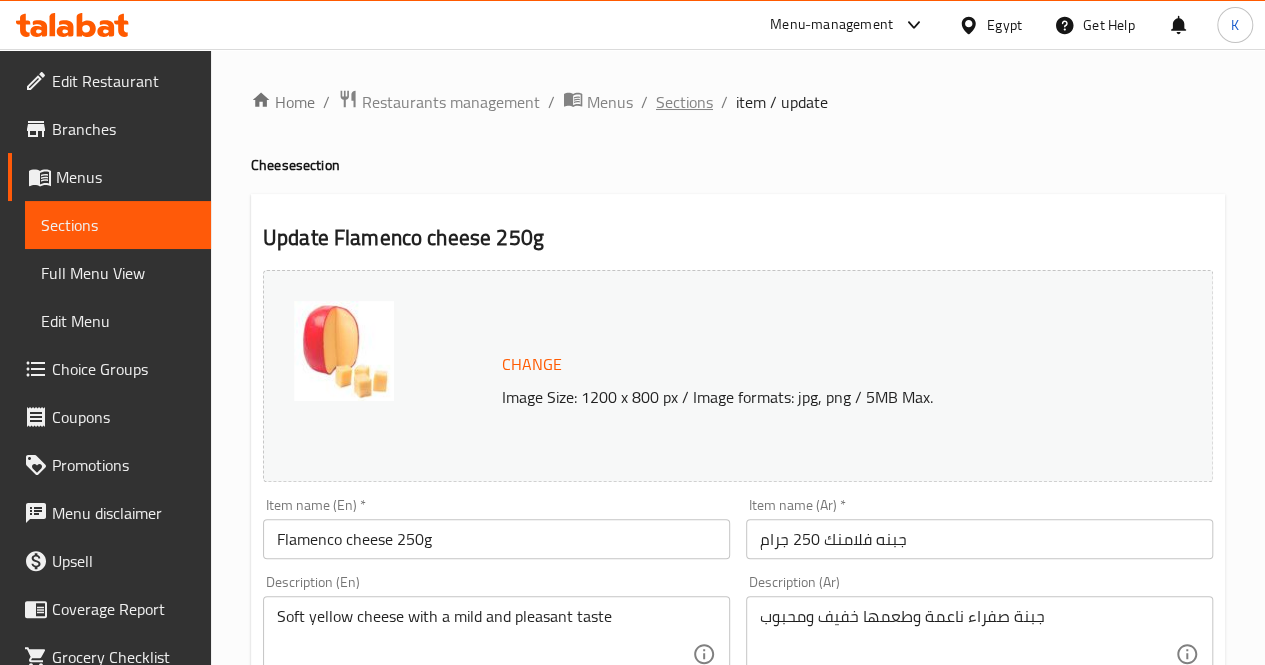 click on "Sections" at bounding box center [684, 102] 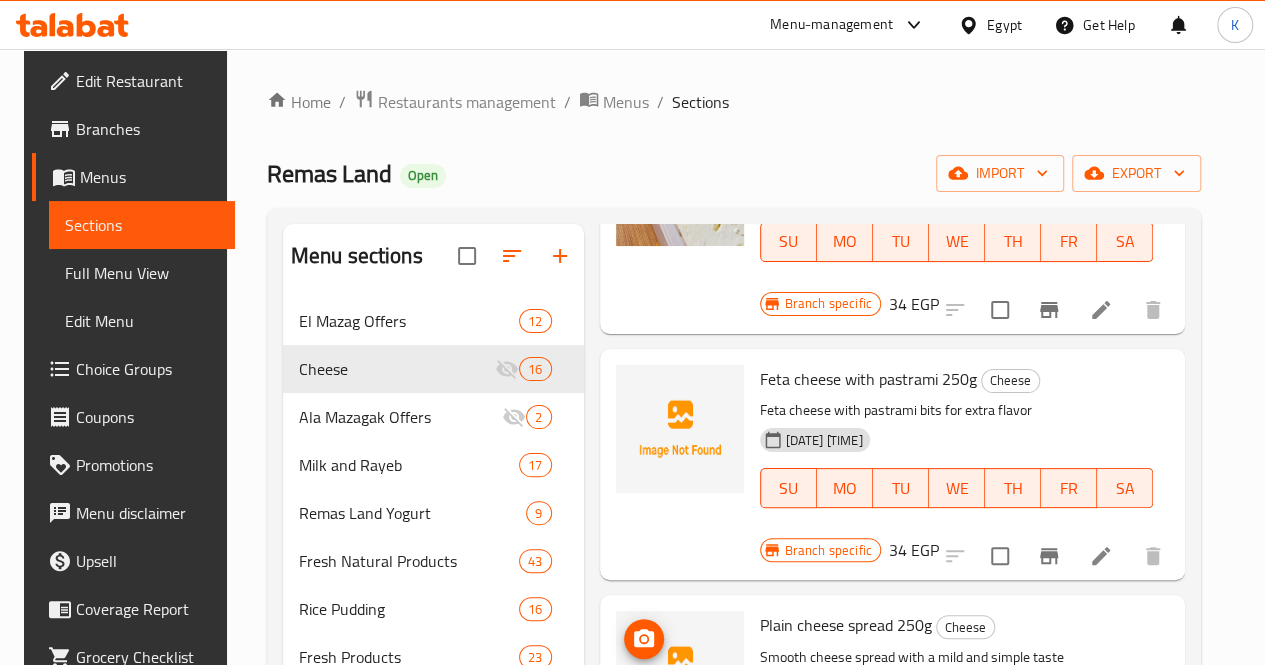 scroll, scrollTop: 1976, scrollLeft: 0, axis: vertical 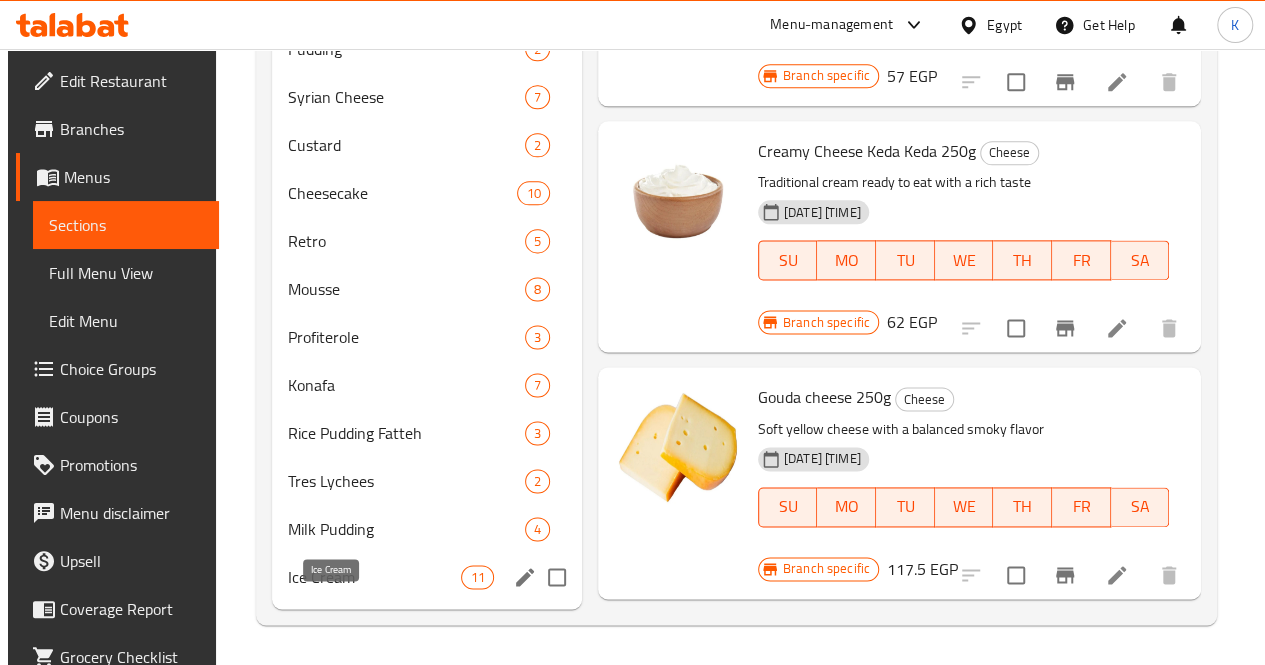 click on "Ice Cream" at bounding box center [374, 577] 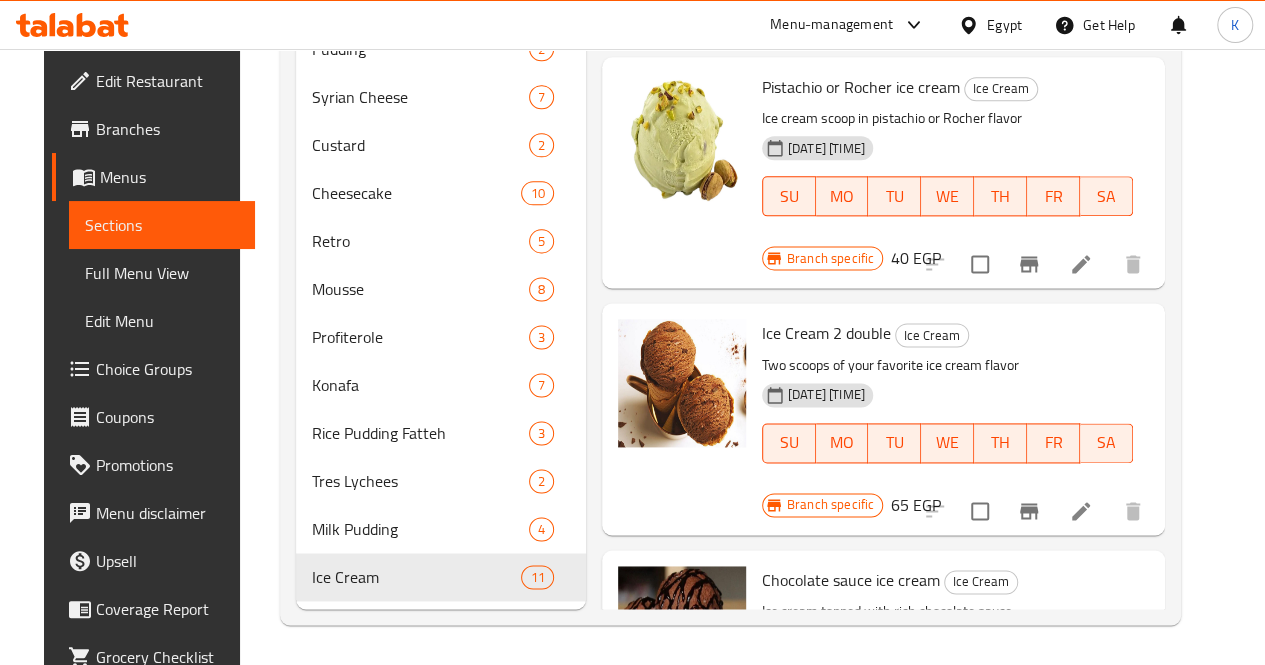 scroll, scrollTop: 830, scrollLeft: 0, axis: vertical 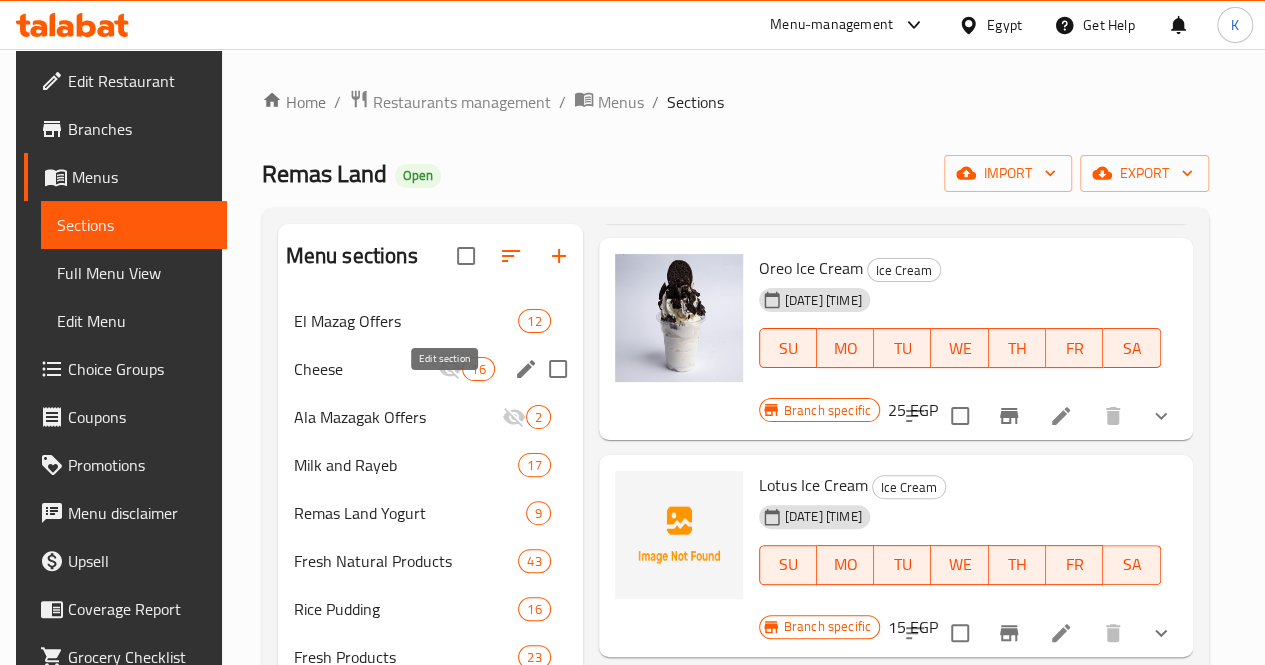 click 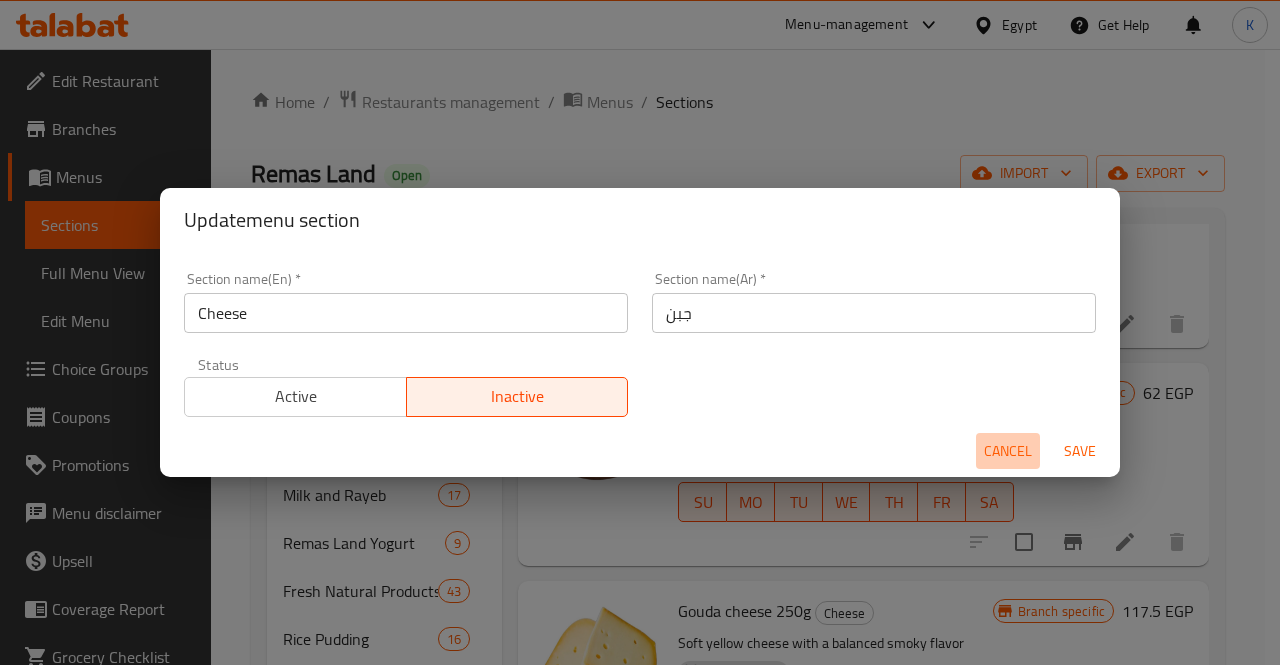 click on "Cancel" at bounding box center [1008, 451] 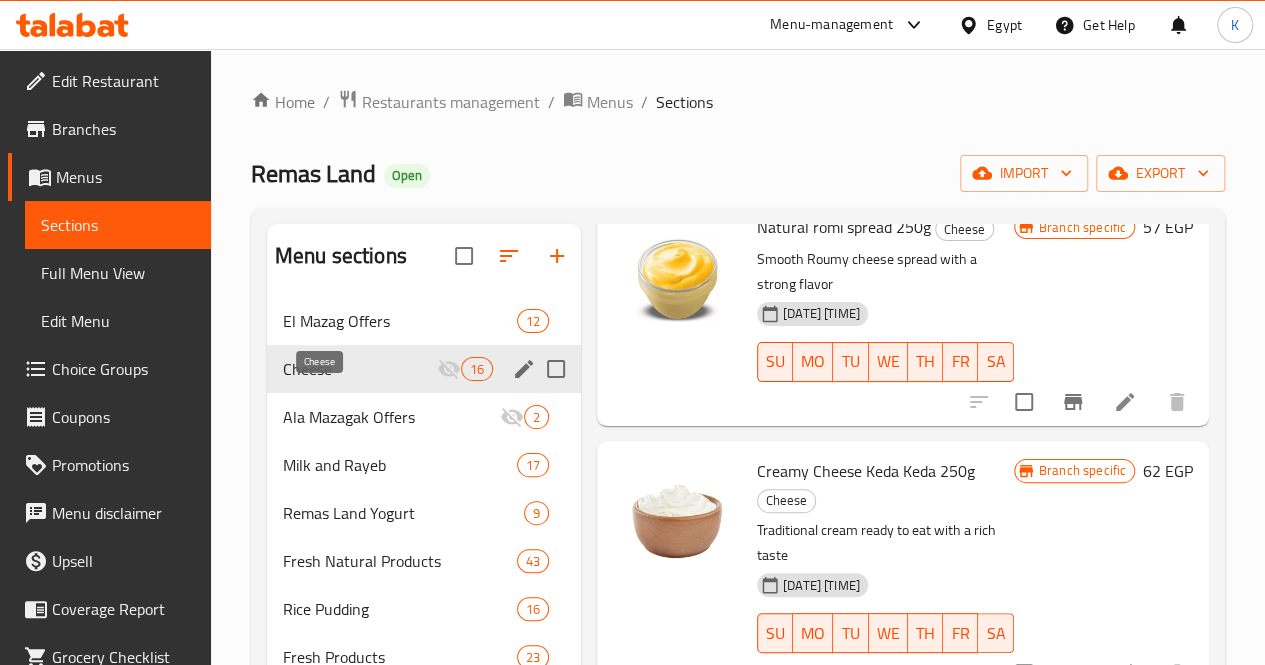 click on "Cheese" at bounding box center [360, 369] 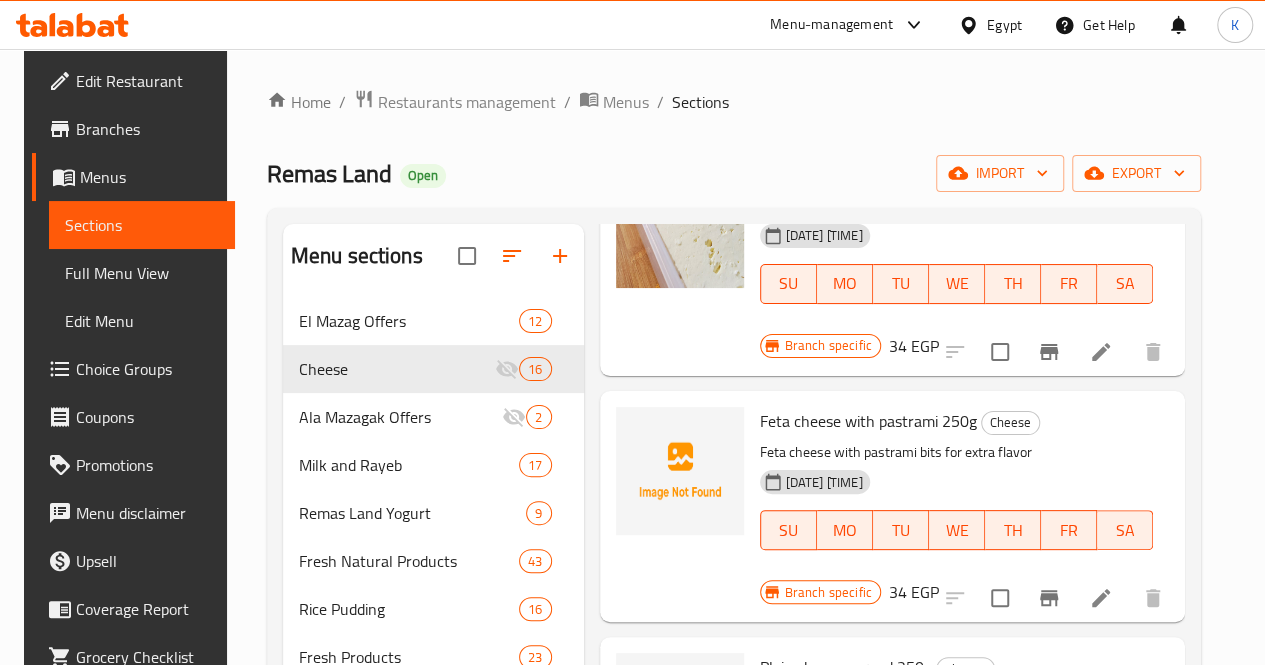 scroll, scrollTop: 1976, scrollLeft: 0, axis: vertical 